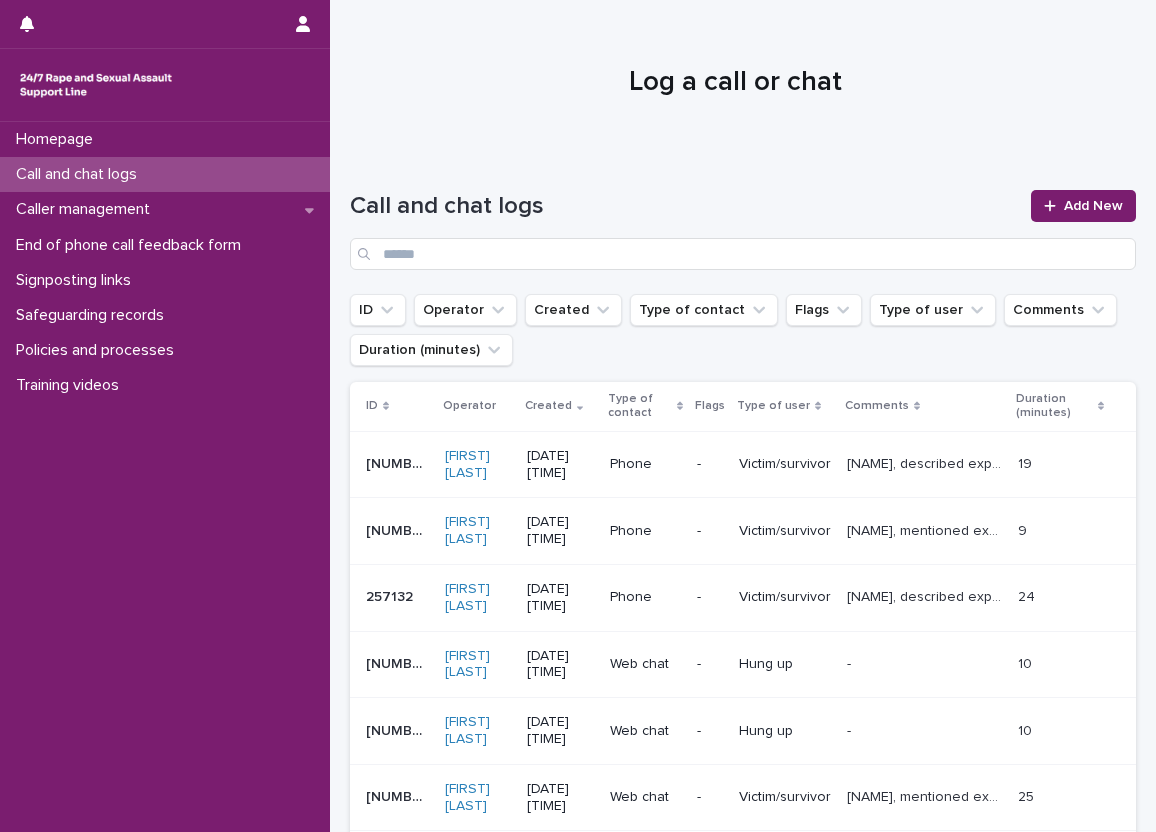 click on "Add New" at bounding box center (1083, 206) 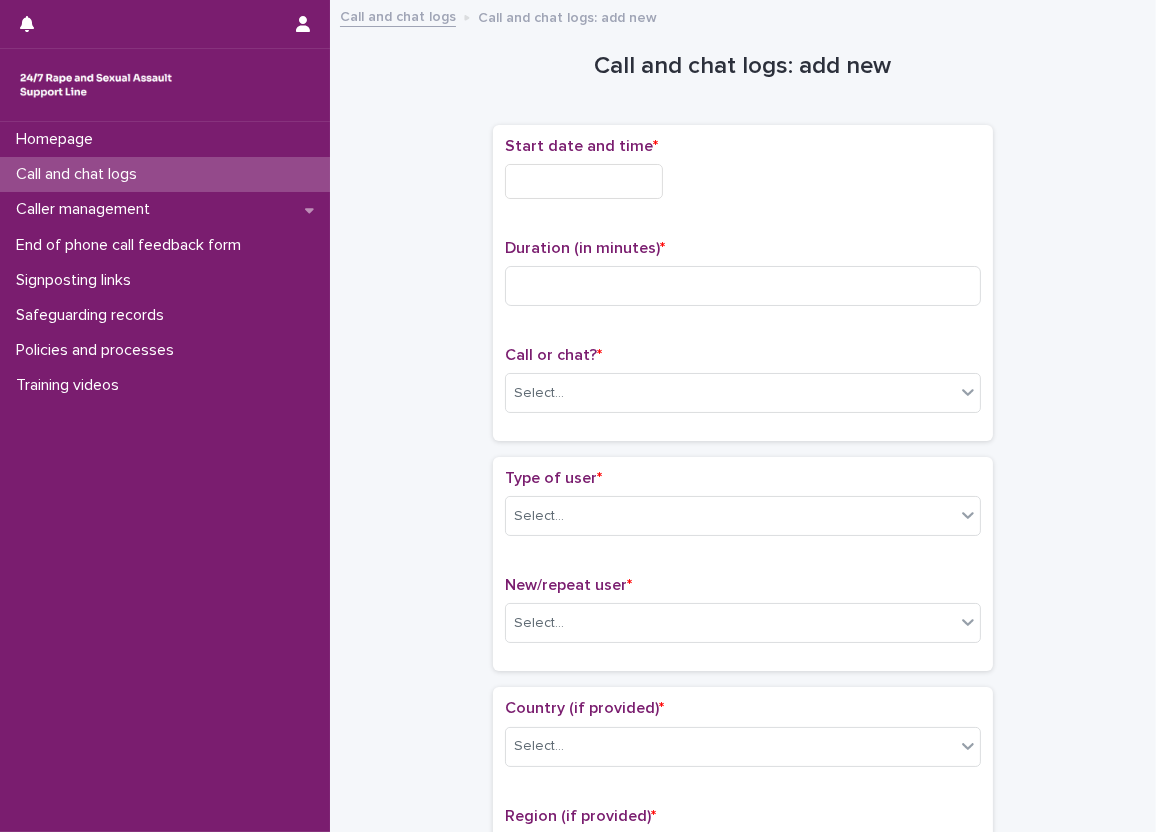 click at bounding box center [584, 181] 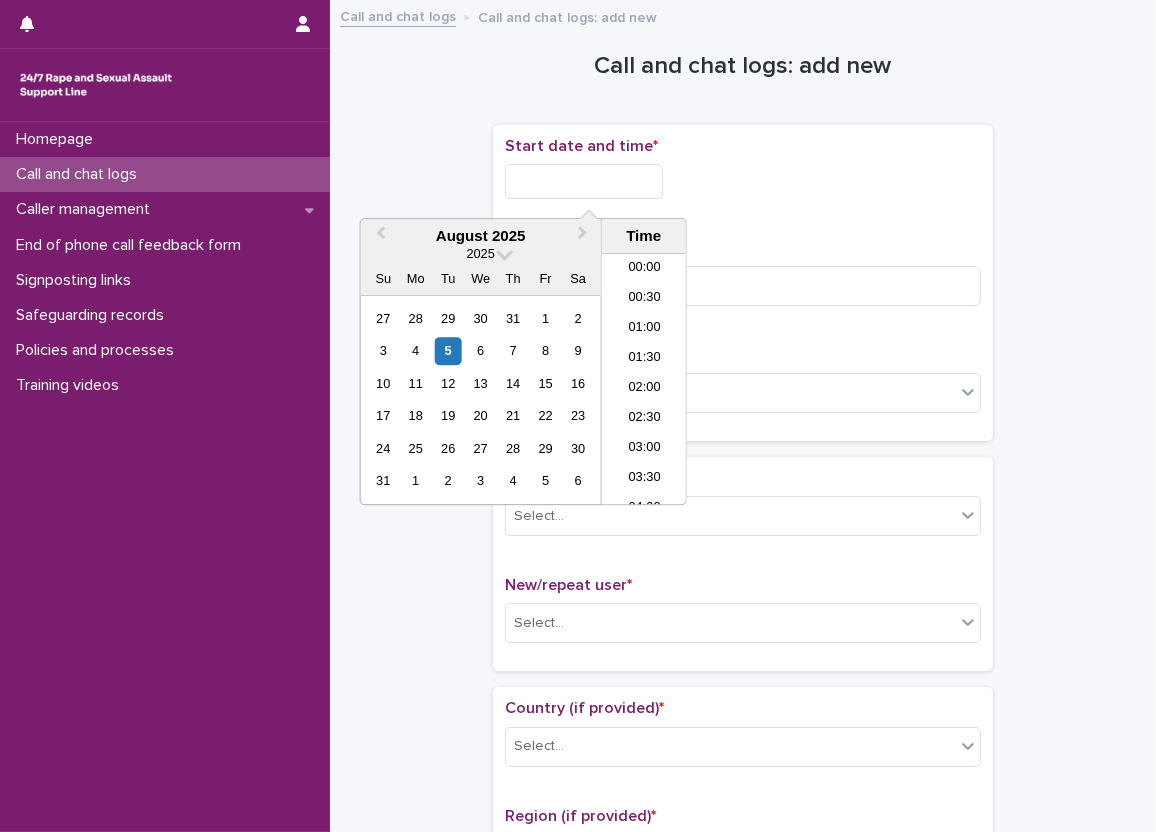 scroll, scrollTop: 820, scrollLeft: 0, axis: vertical 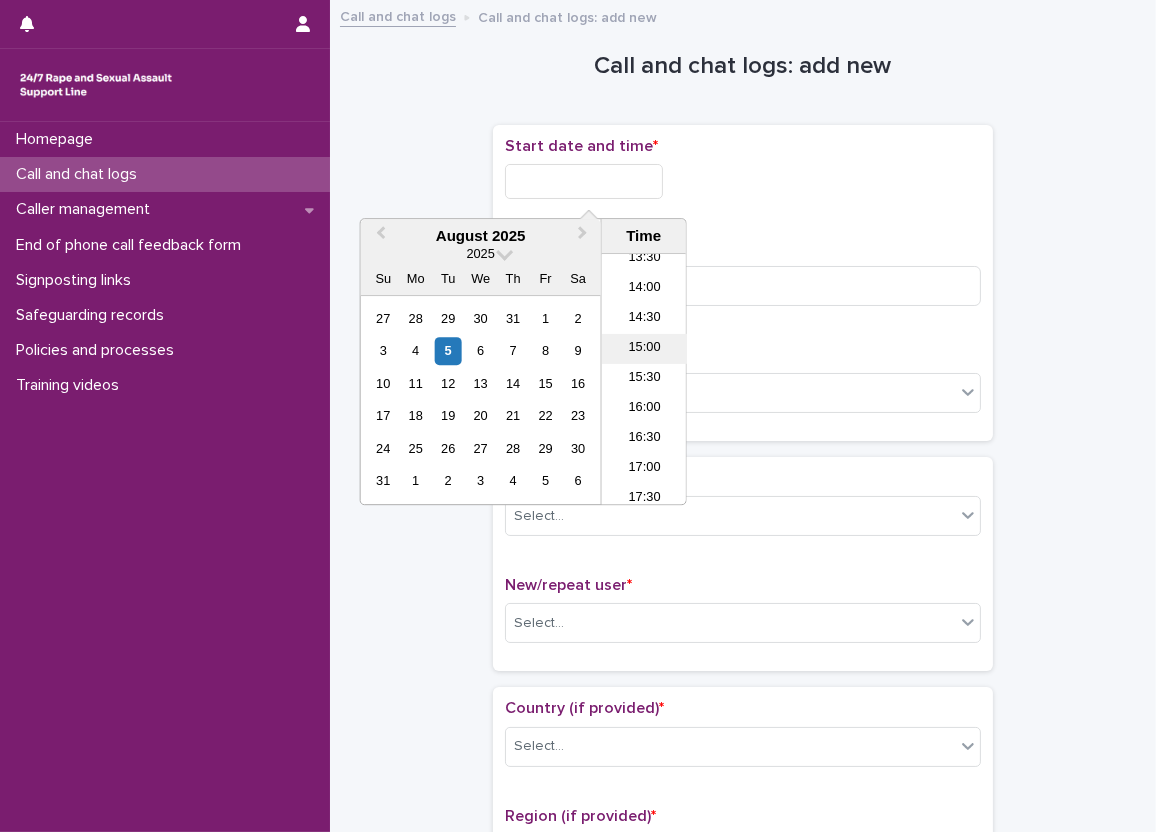click on "15:00" at bounding box center (644, 349) 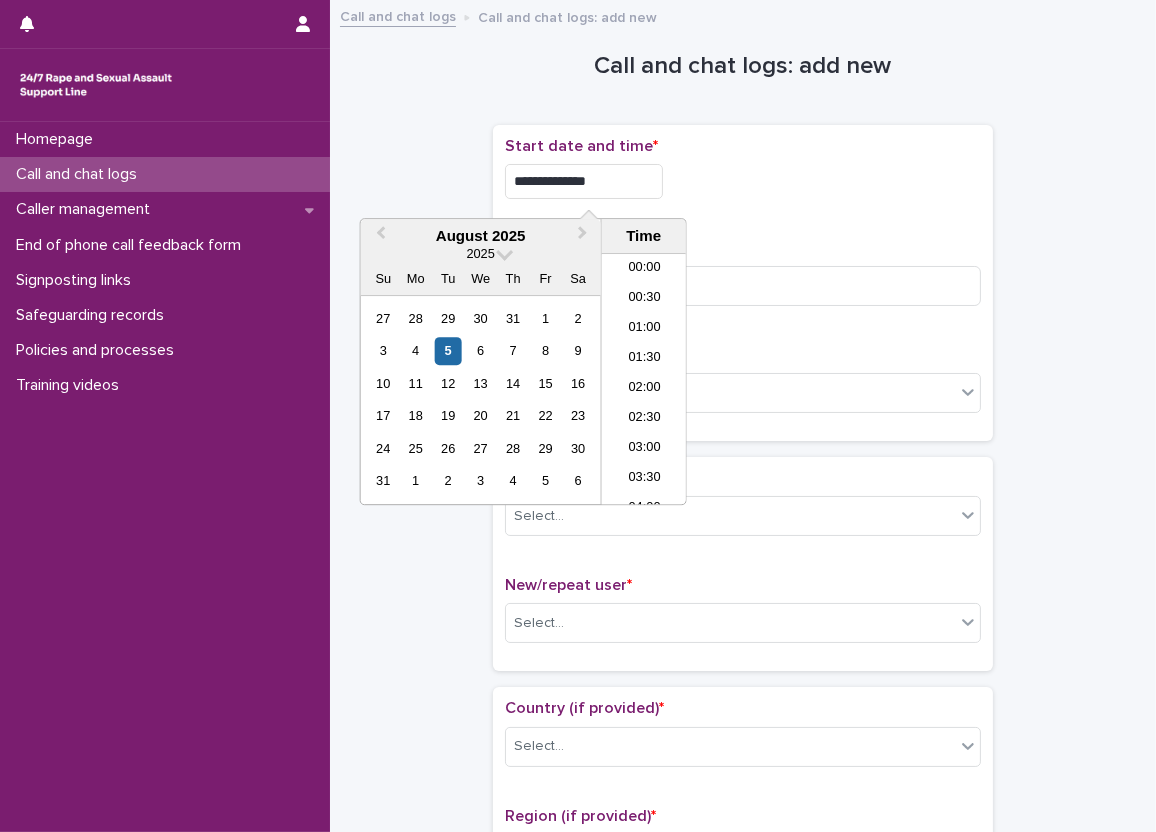 click on "**********" at bounding box center [584, 181] 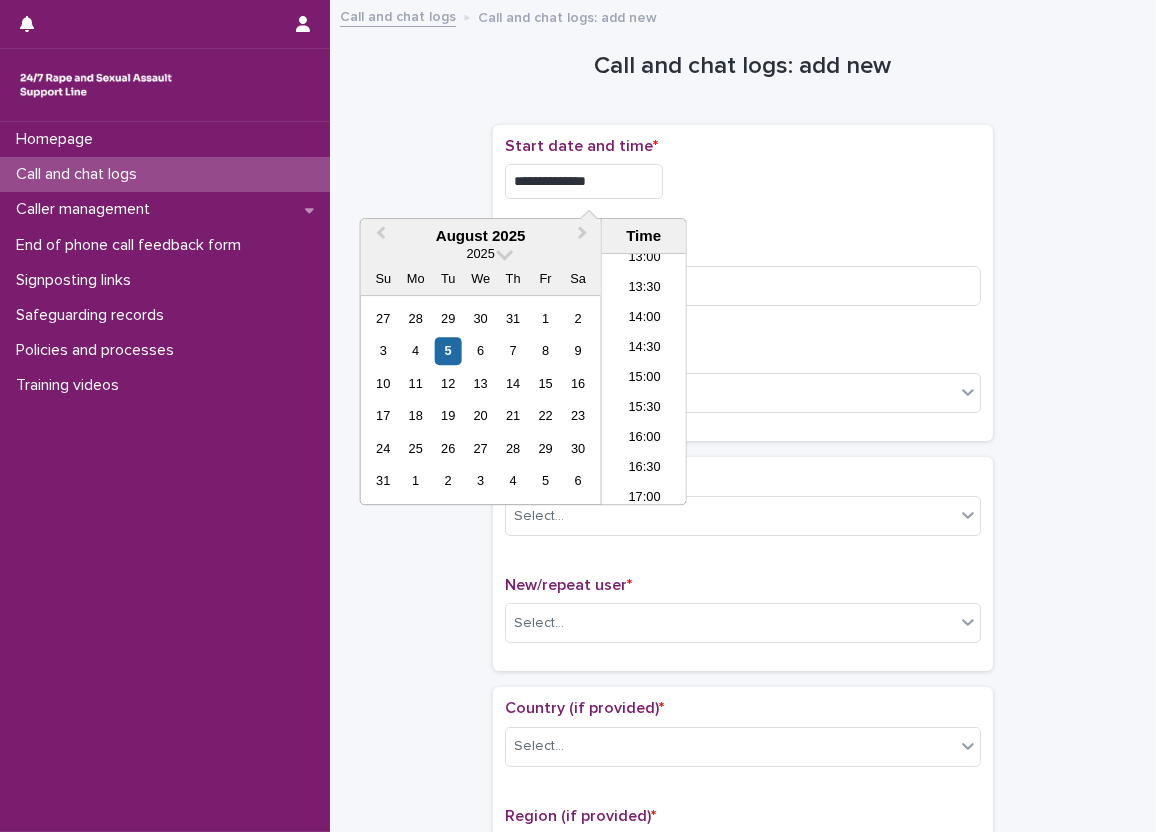 type on "**********" 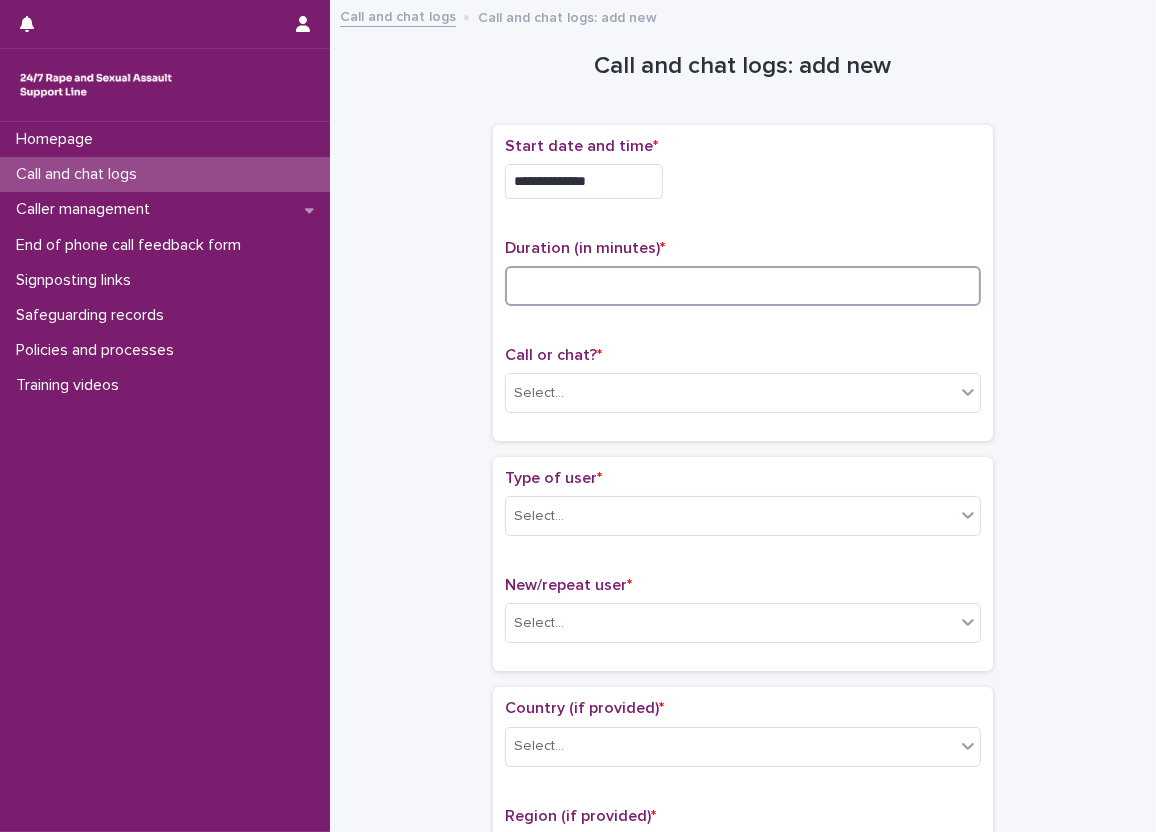 click at bounding box center (743, 286) 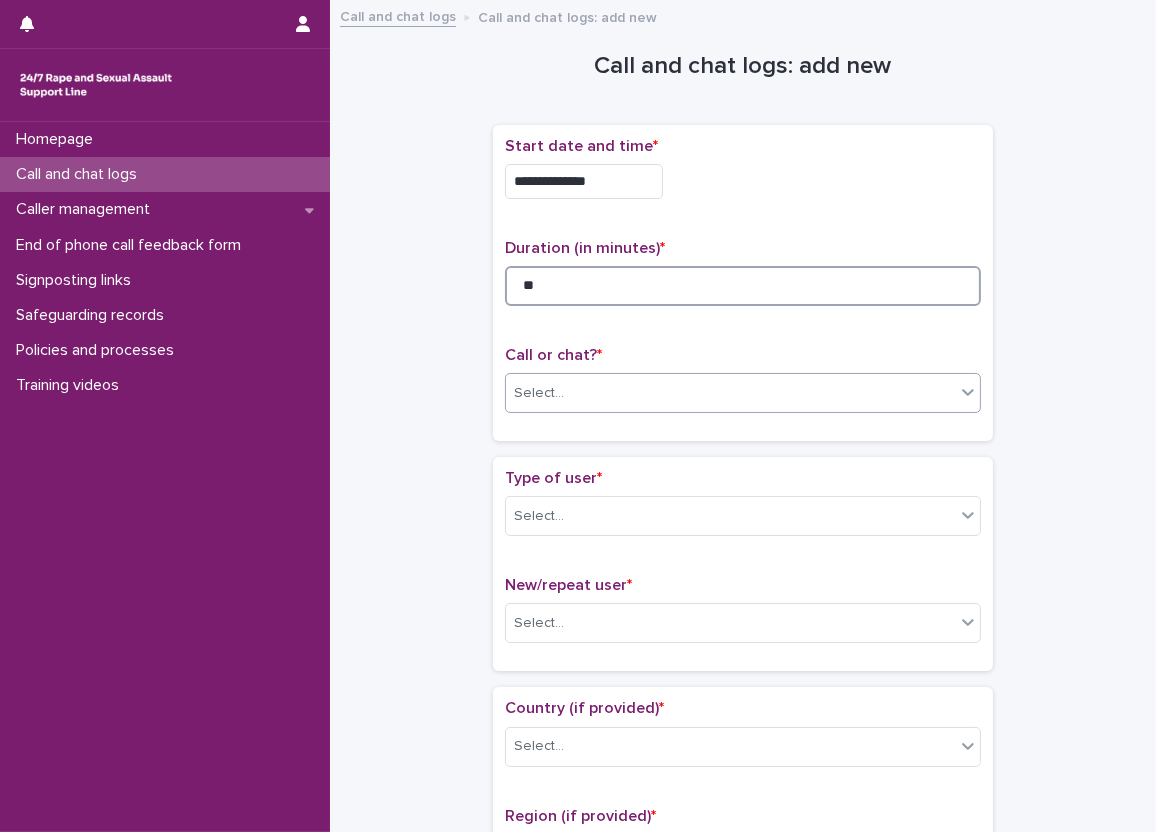 type on "**" 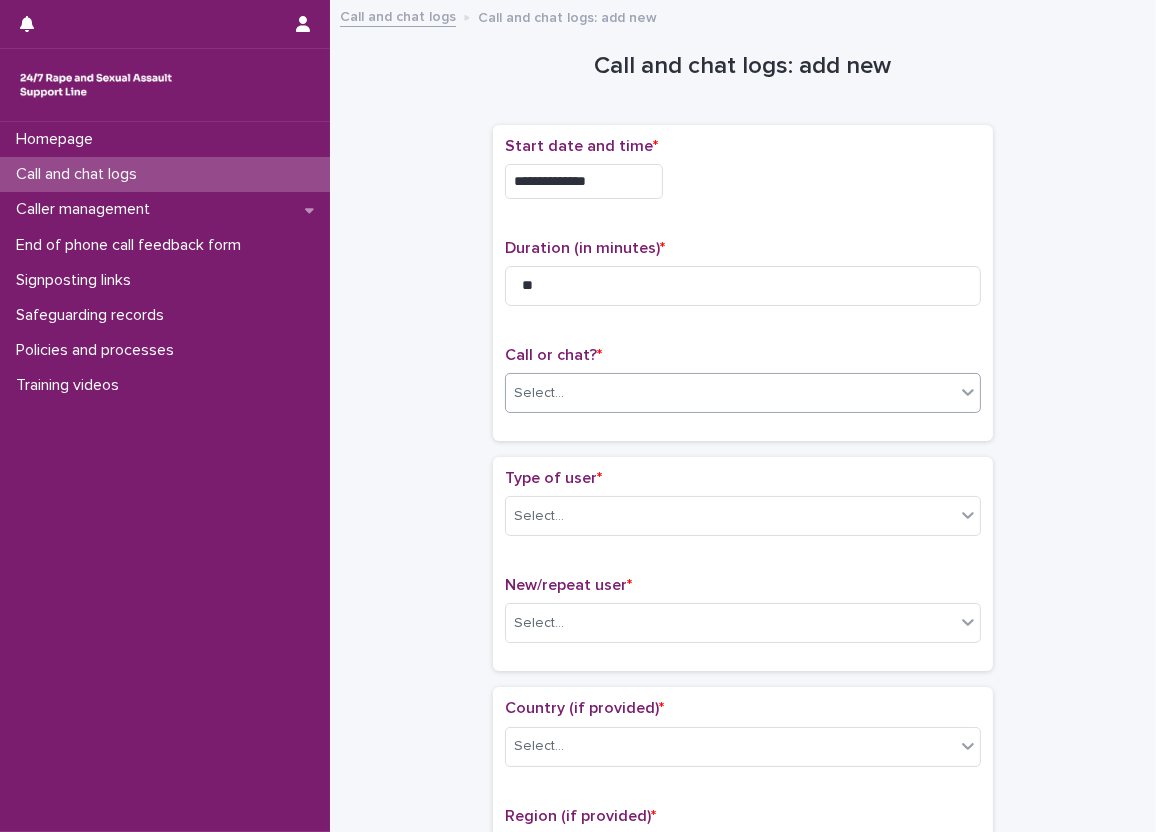 click on "Select..." at bounding box center (730, 393) 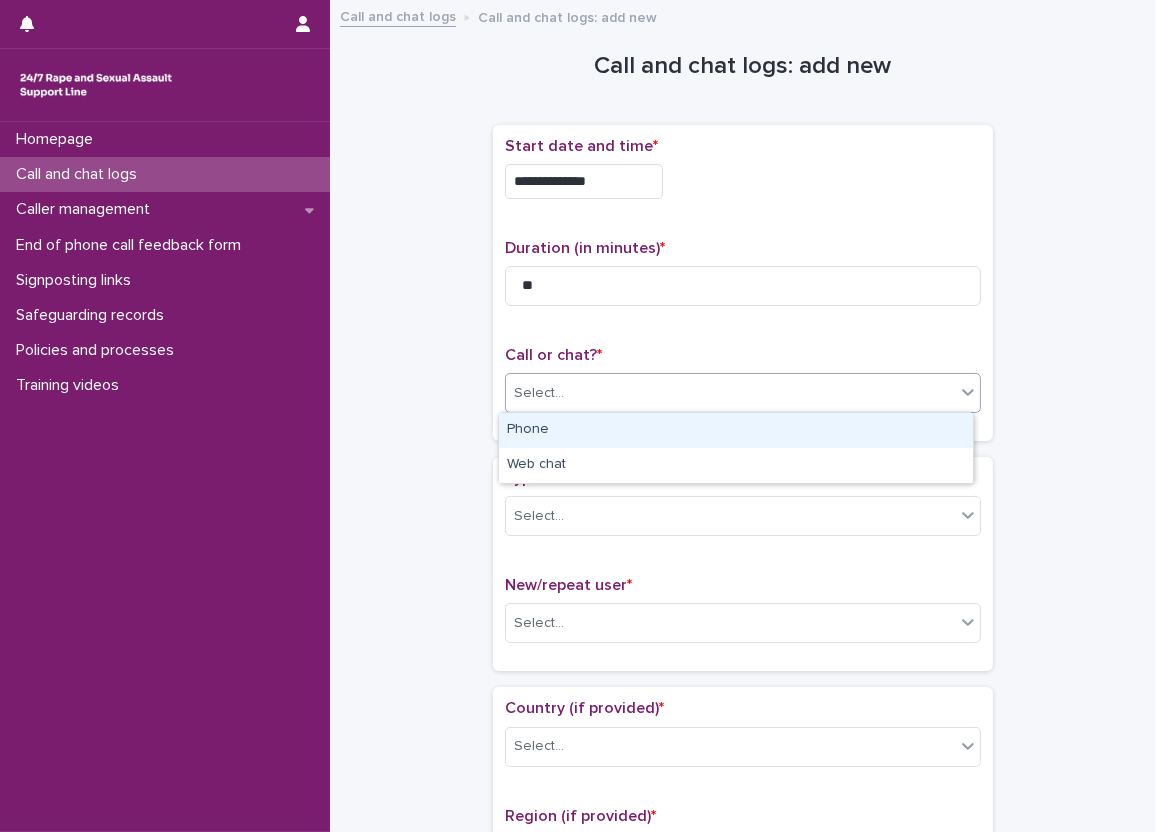 click on "Phone" at bounding box center (736, 430) 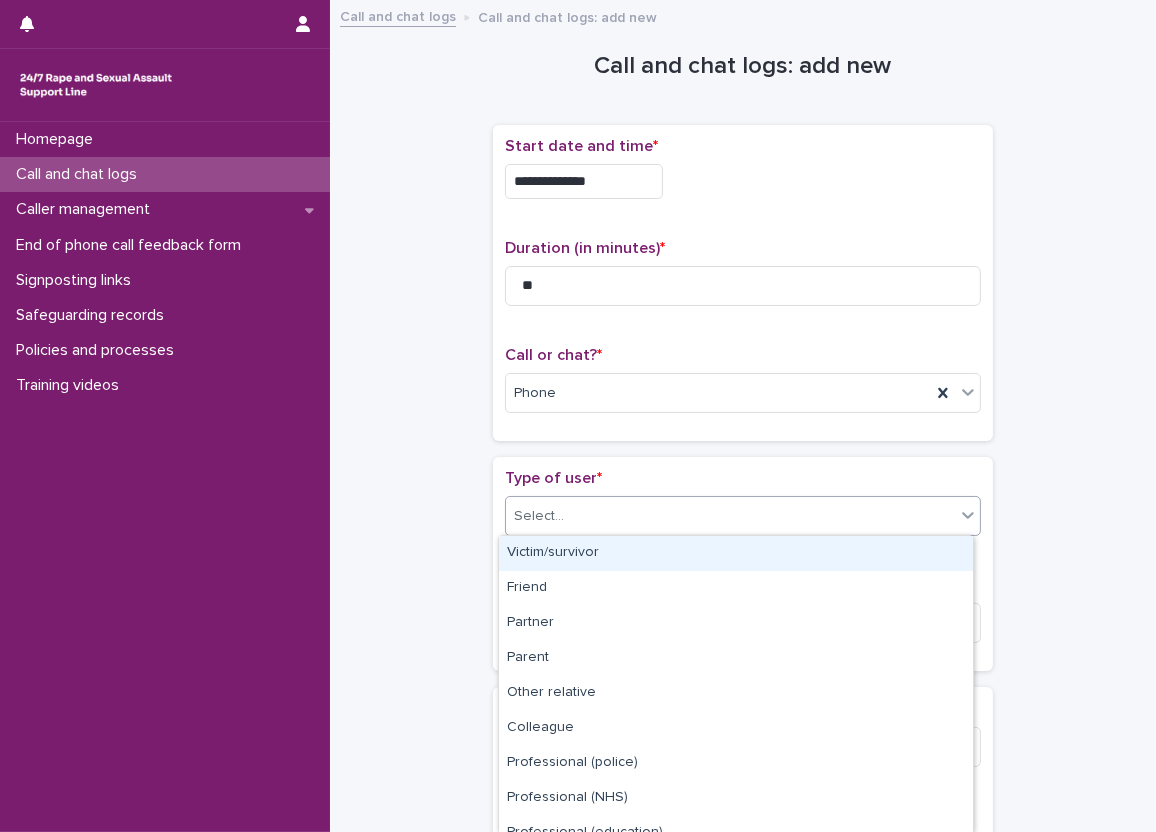 click on "Select..." at bounding box center (730, 516) 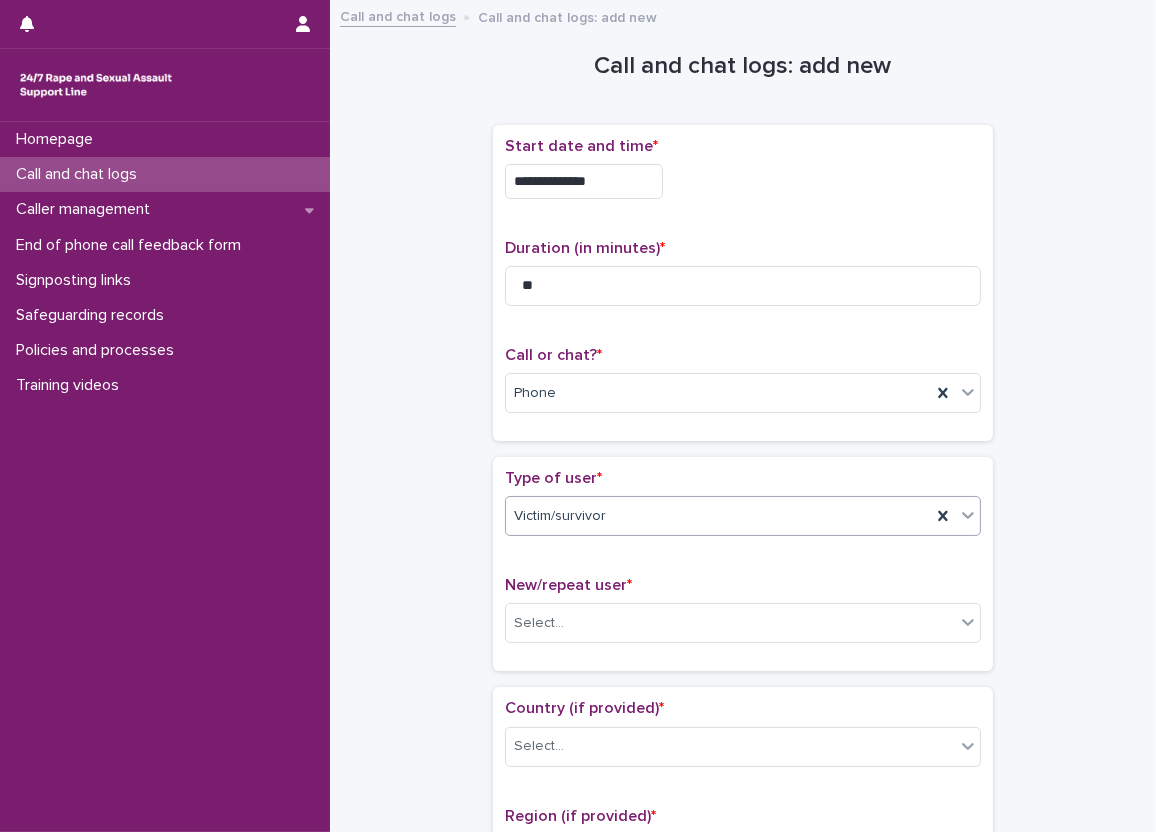 click on "**********" at bounding box center (743, 1034) 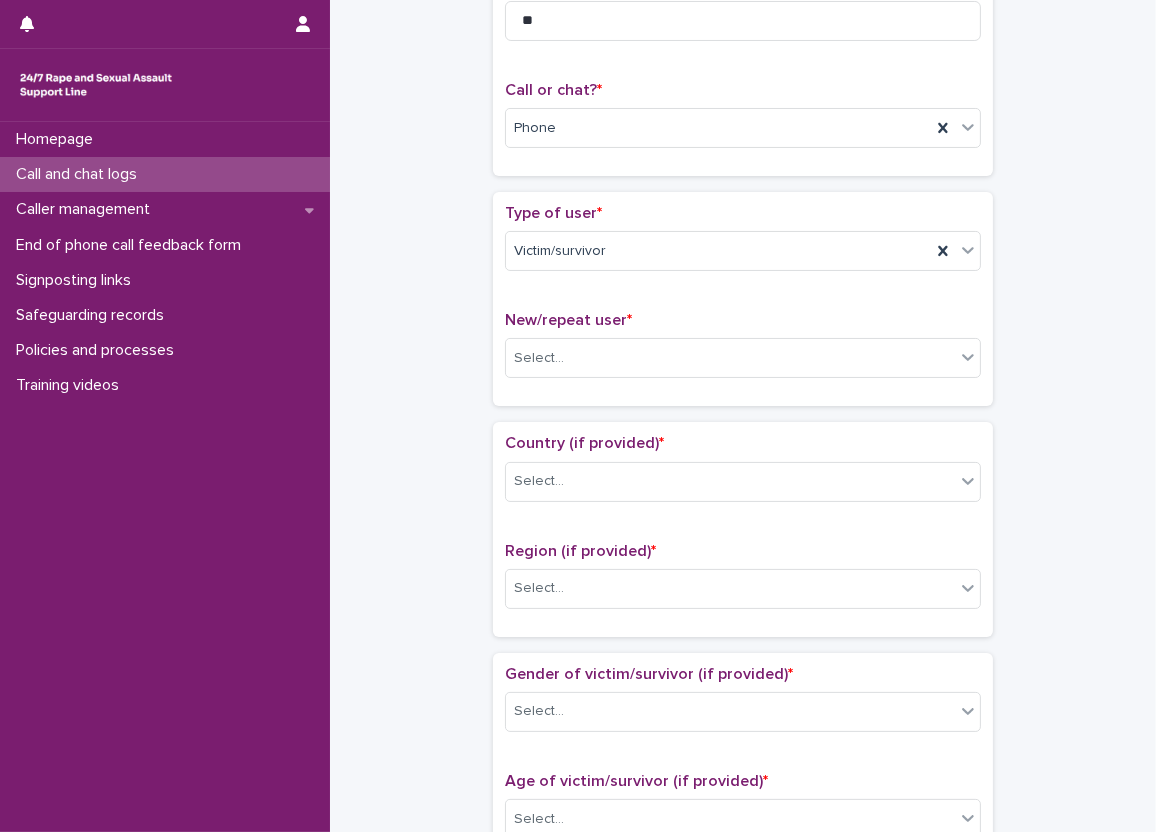 scroll, scrollTop: 400, scrollLeft: 0, axis: vertical 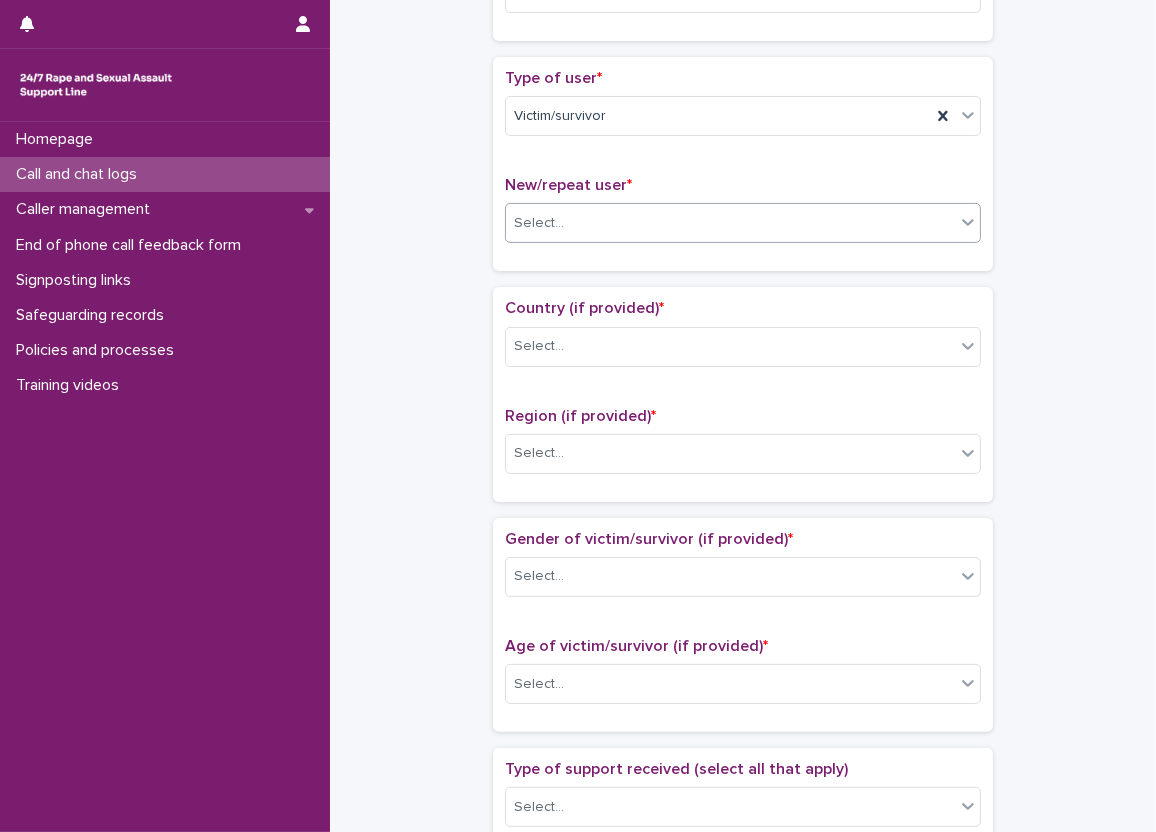 click on "Select..." at bounding box center [730, 223] 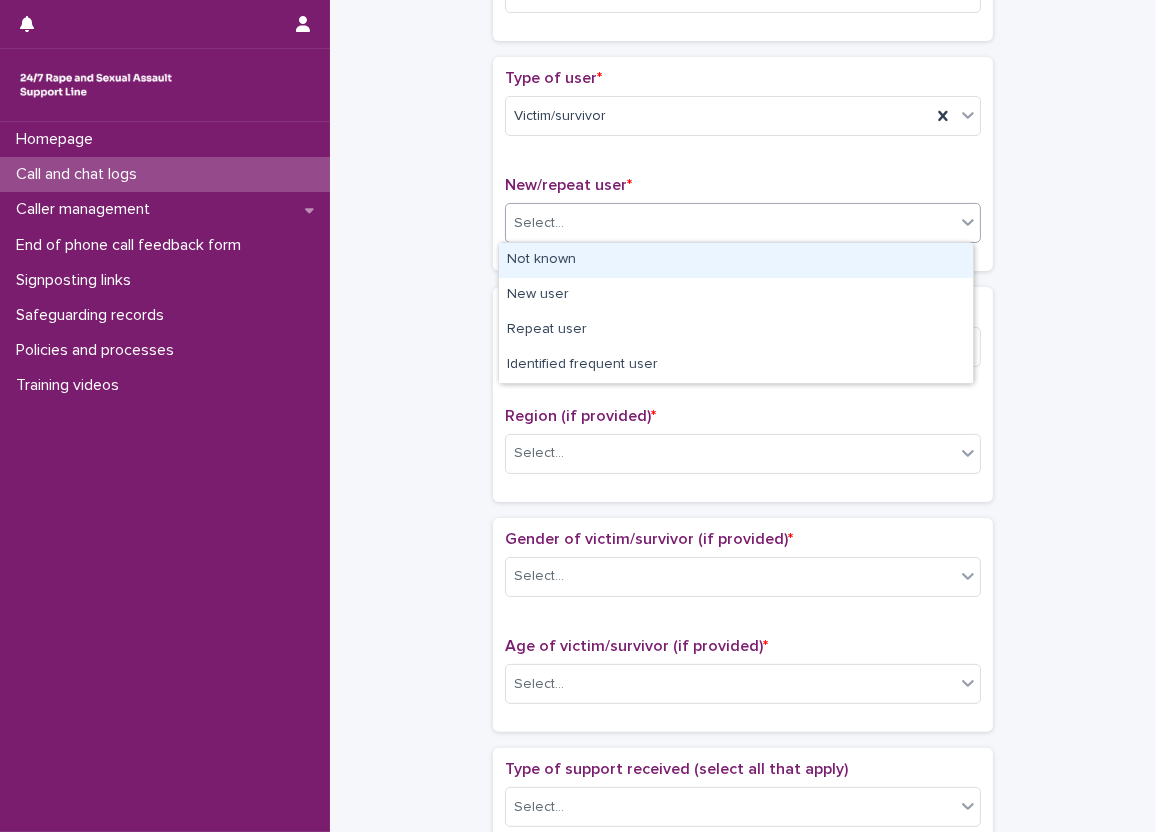 click on "Not known" at bounding box center (736, 260) 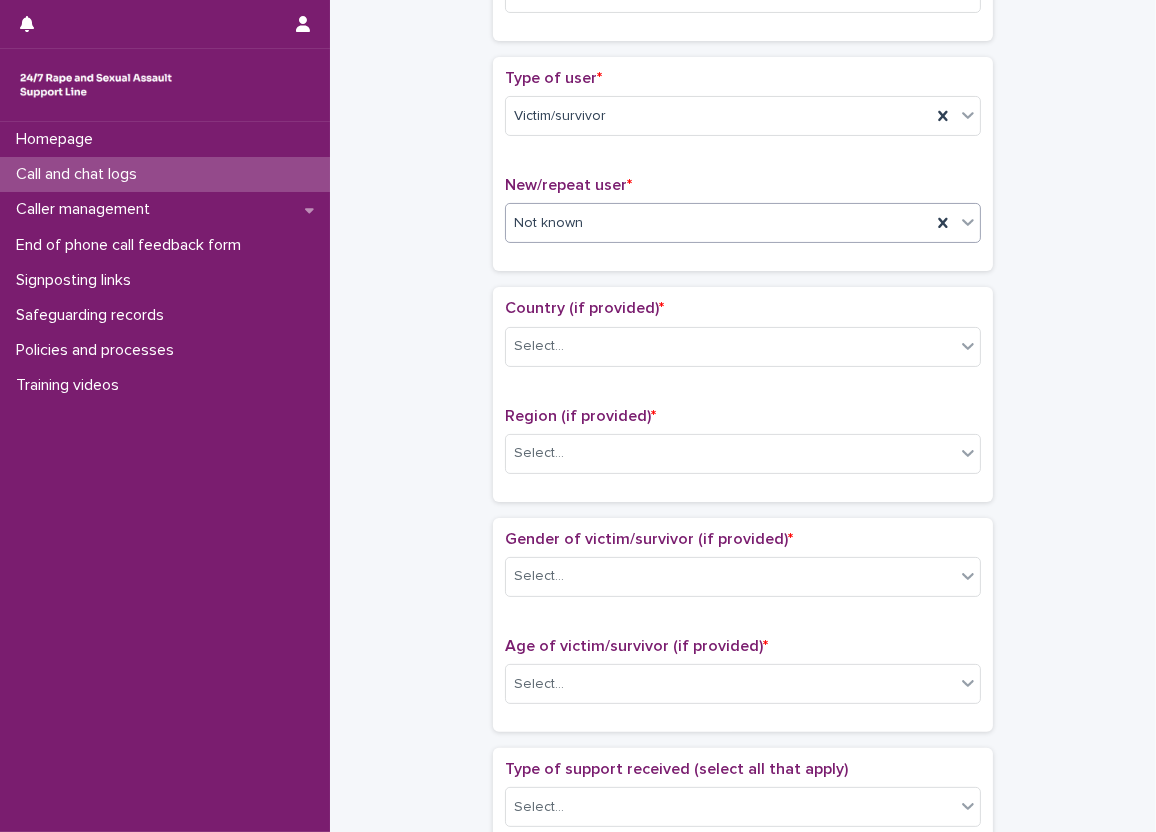 click on "Not known" at bounding box center [718, 223] 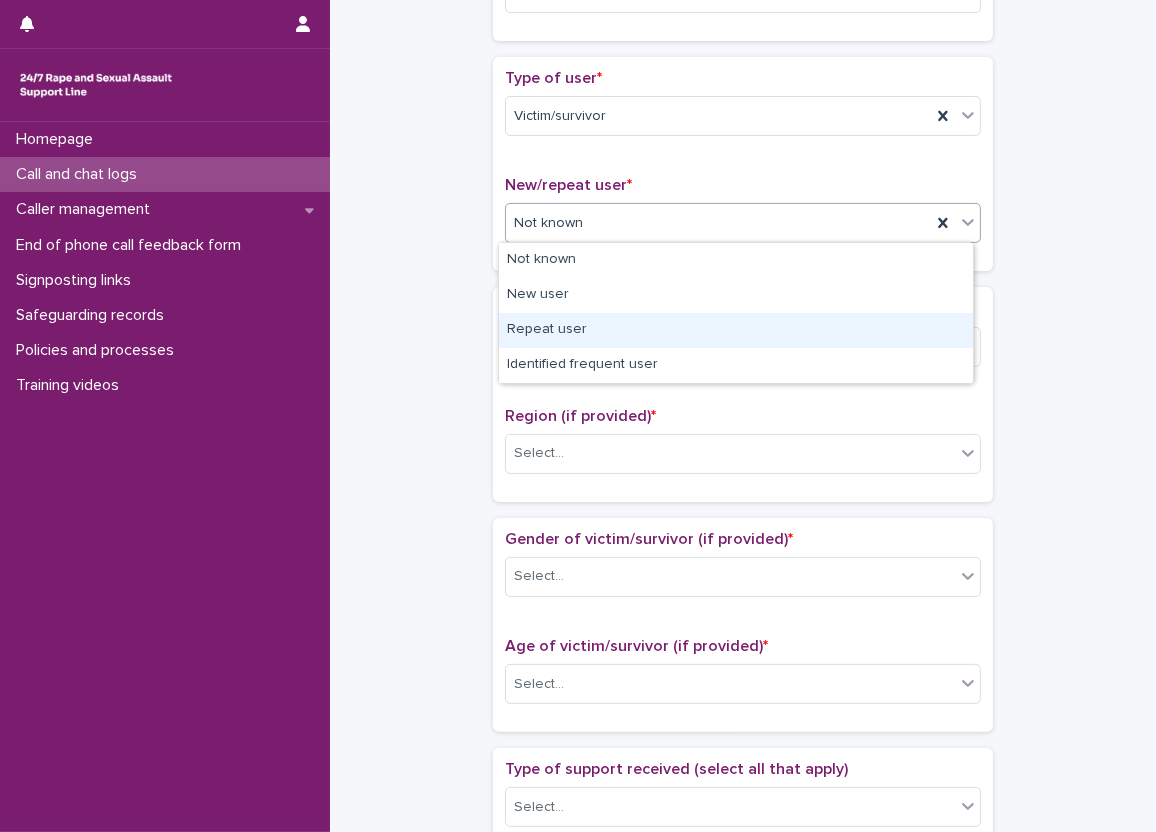 click on "Repeat user" at bounding box center [736, 330] 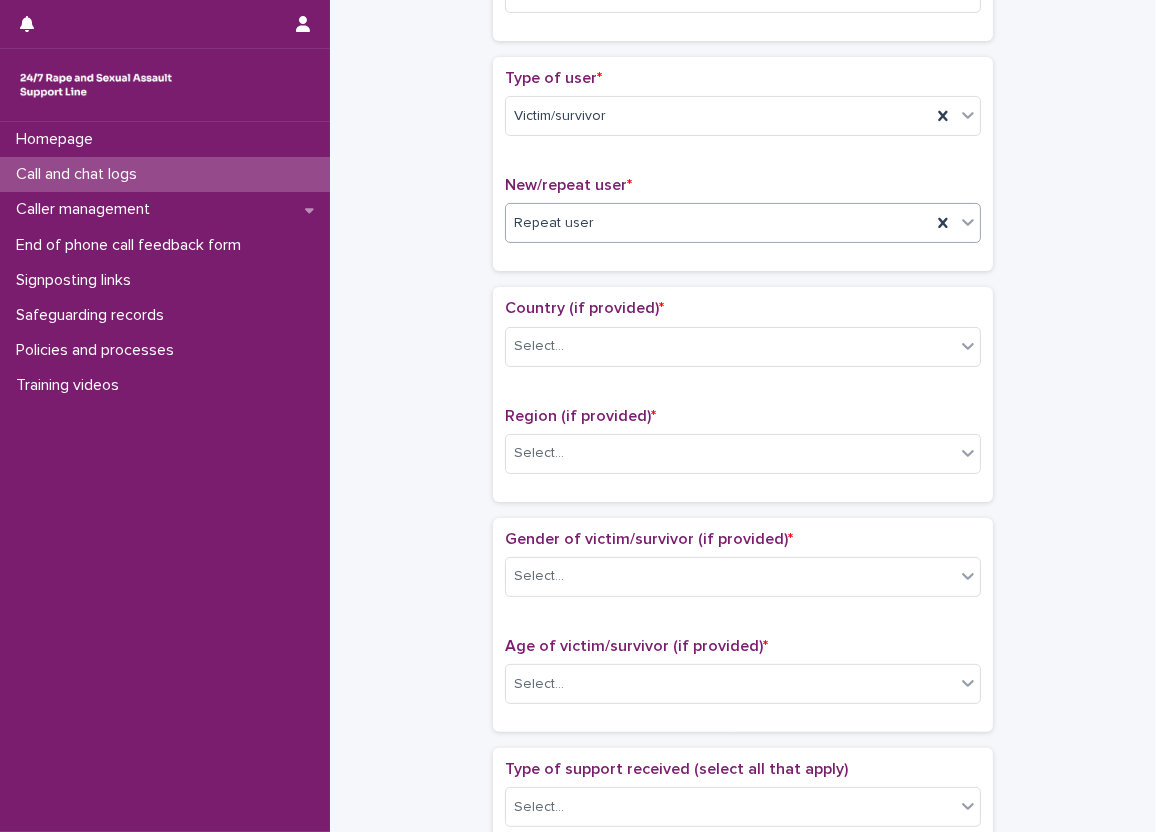 click on "**********" at bounding box center [743, 634] 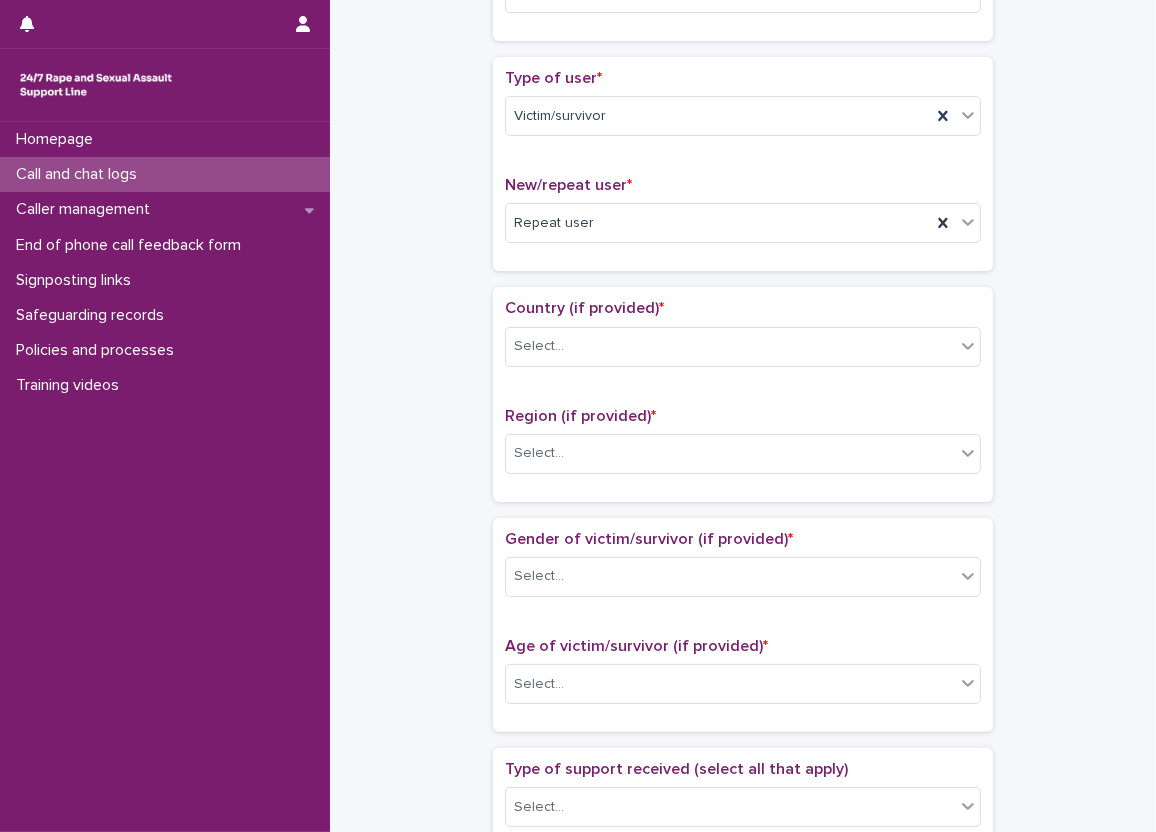 scroll, scrollTop: 500, scrollLeft: 0, axis: vertical 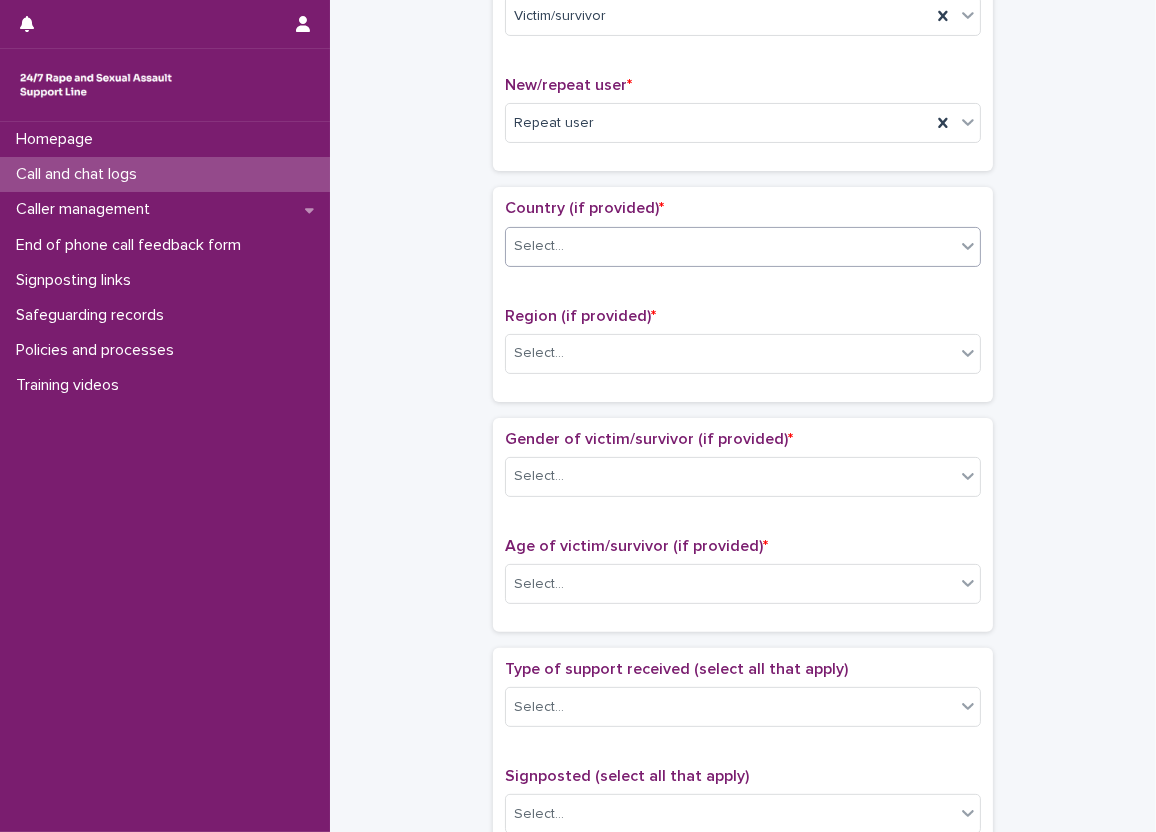 click on "Select..." at bounding box center [730, 246] 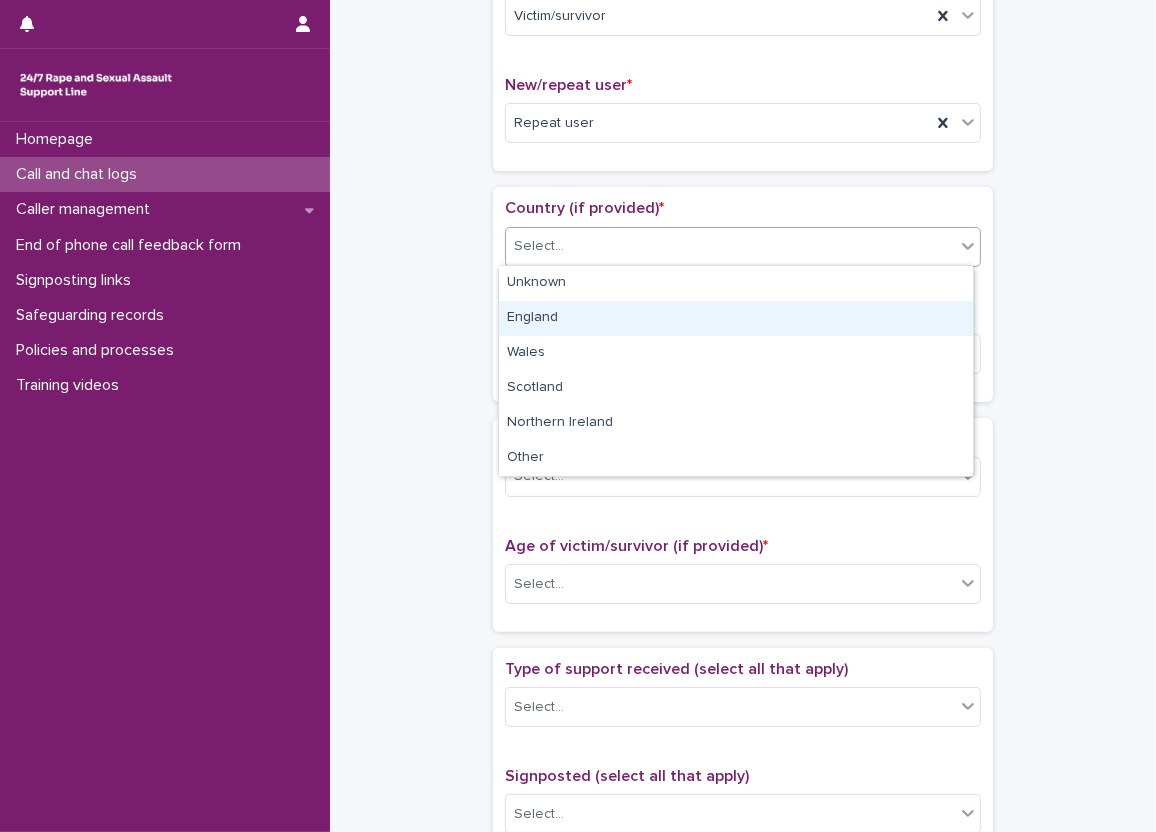 click on "England" at bounding box center (736, 318) 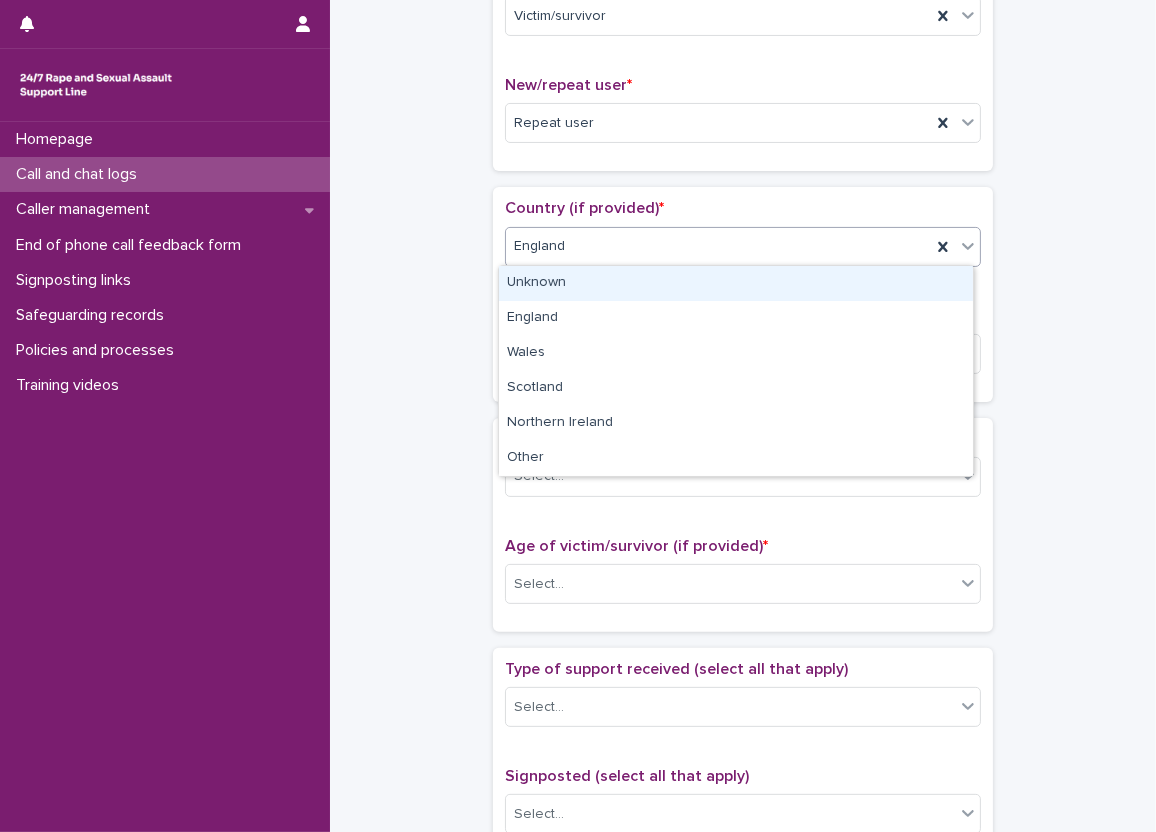 click on "**********" at bounding box center [578, 416] 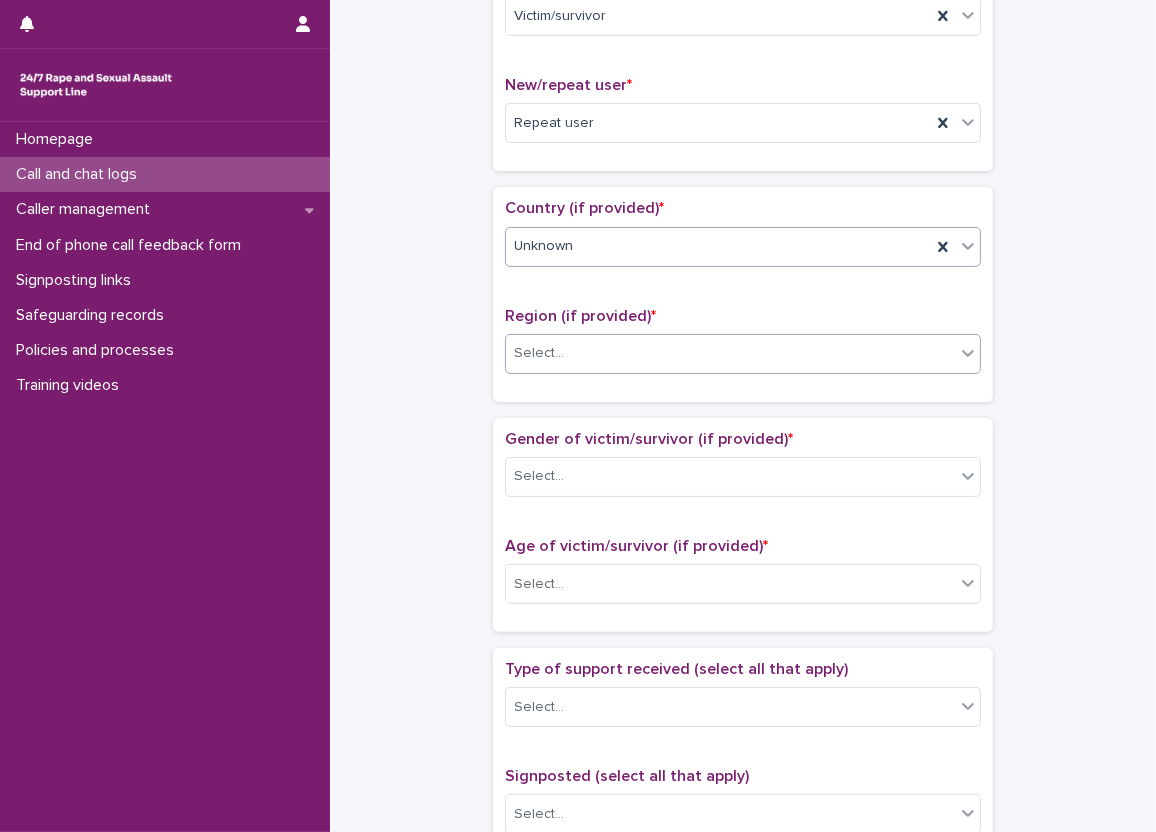 click on "Select..." at bounding box center (730, 353) 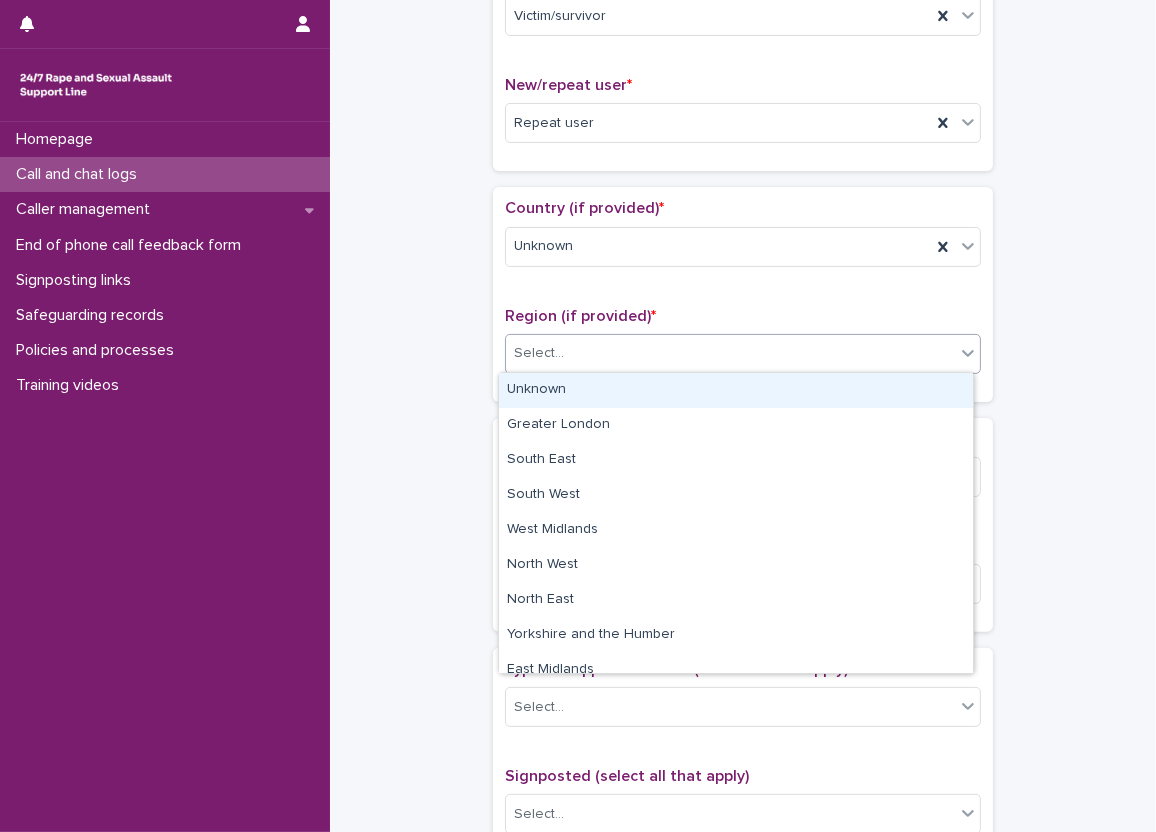 click on "Unknown" at bounding box center (736, 390) 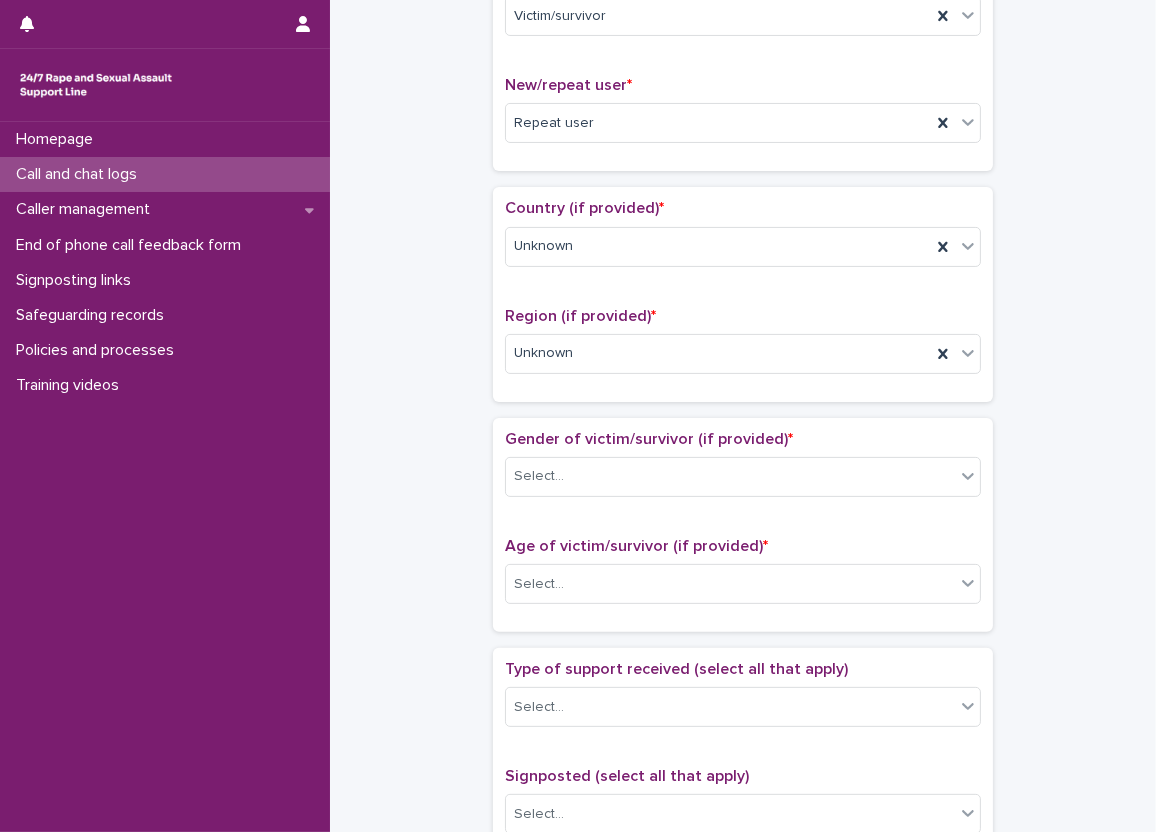 click on "**********" at bounding box center (743, 534) 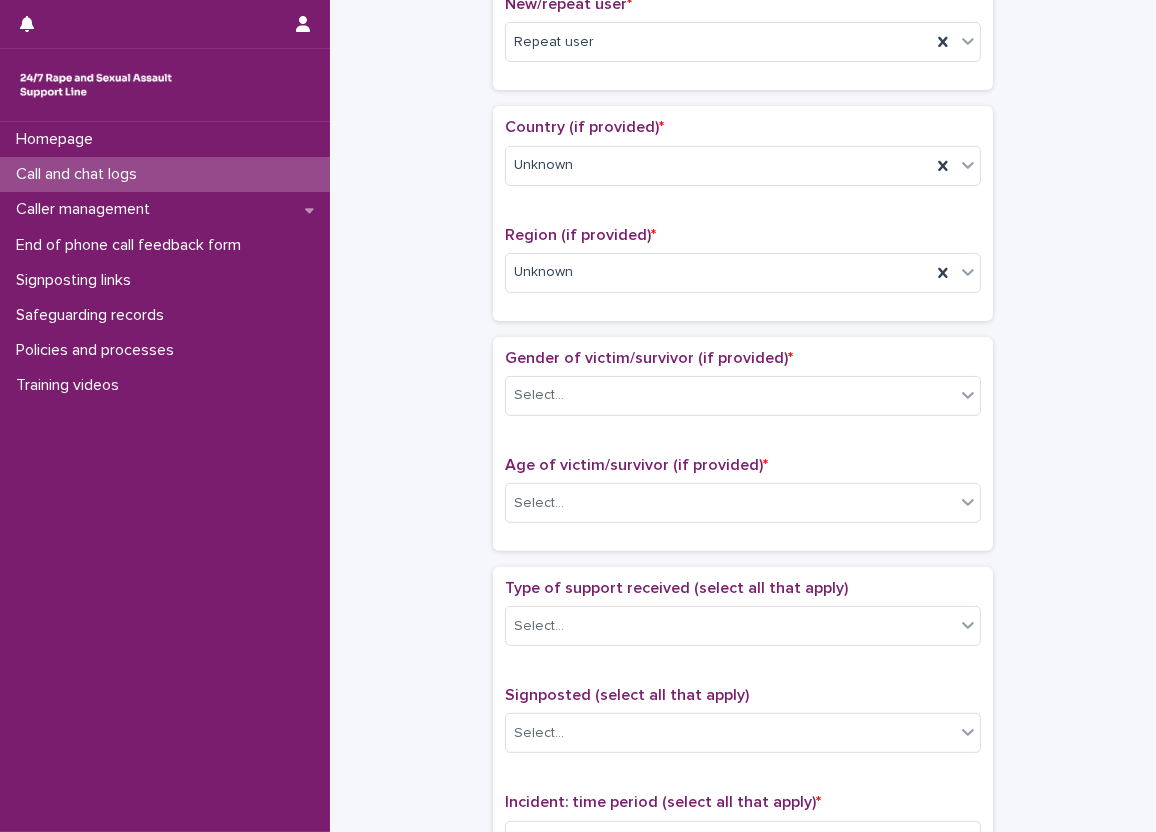 scroll, scrollTop: 700, scrollLeft: 0, axis: vertical 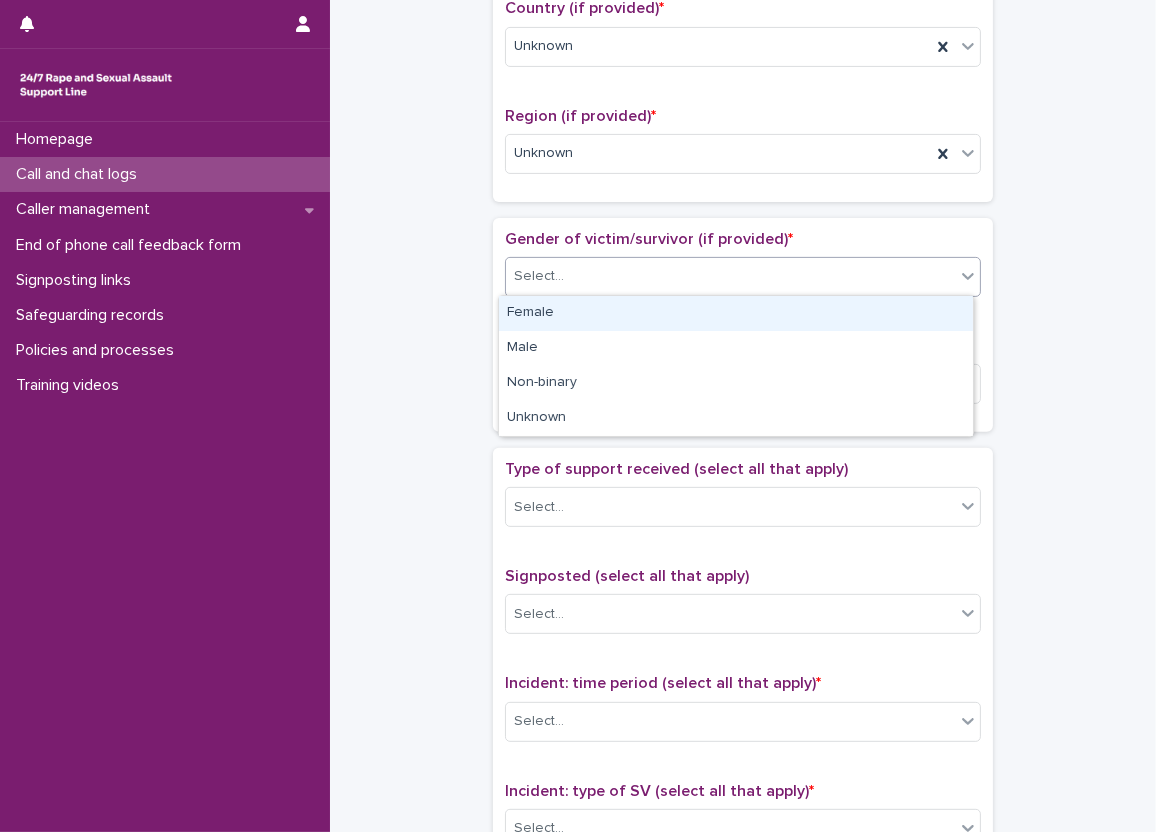 click on "Select..." at bounding box center [730, 276] 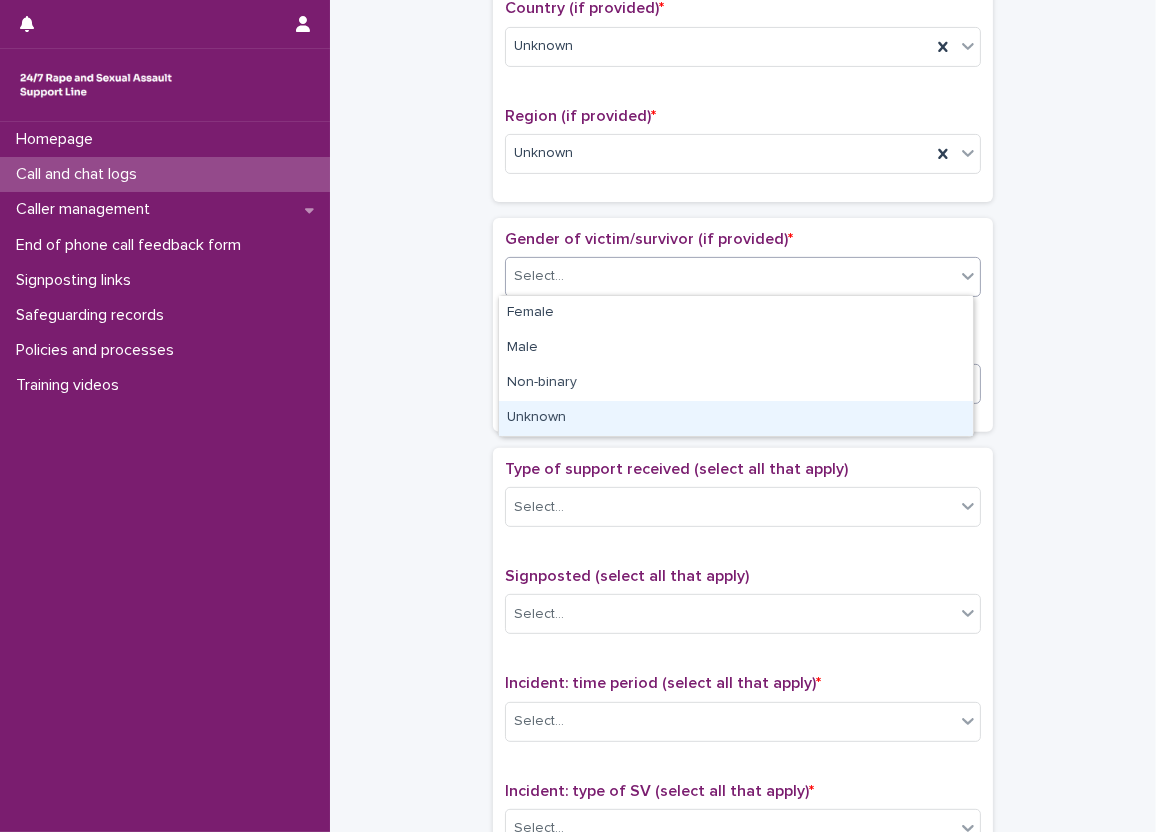 click on "Unknown" at bounding box center [736, 418] 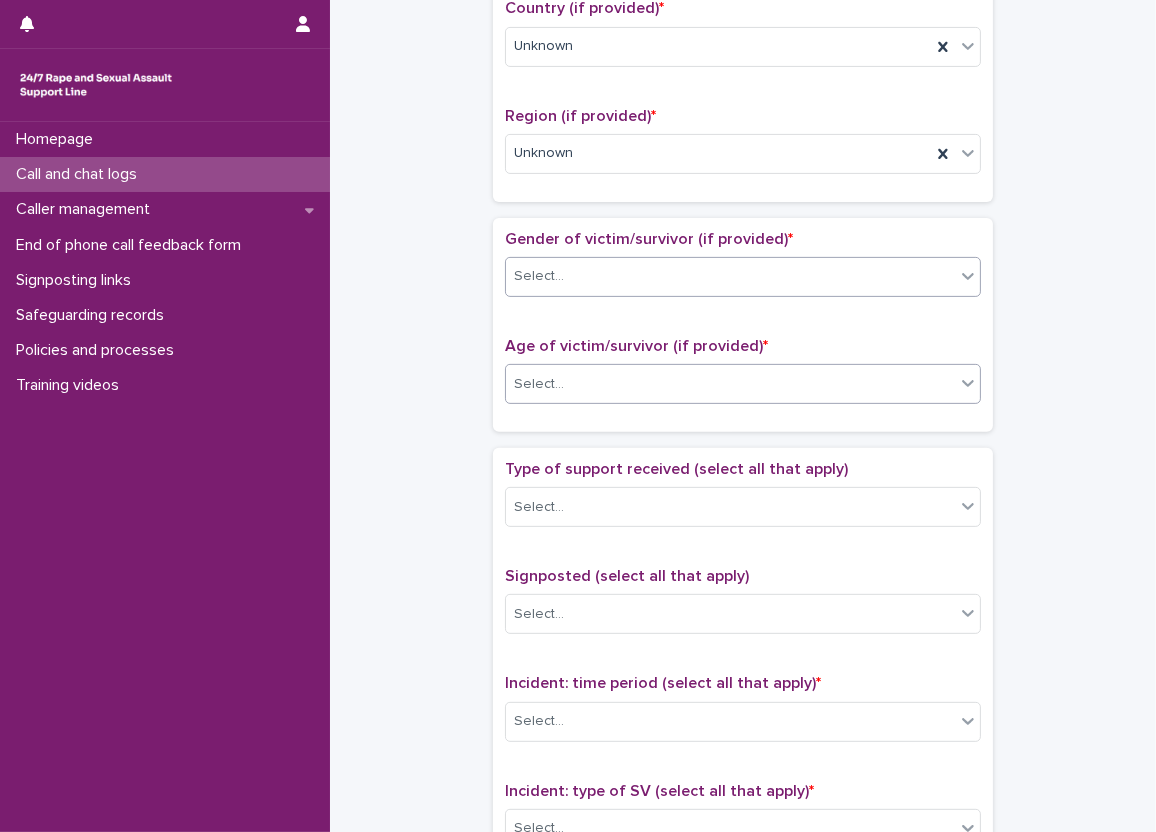 click on "Select..." at bounding box center [730, 384] 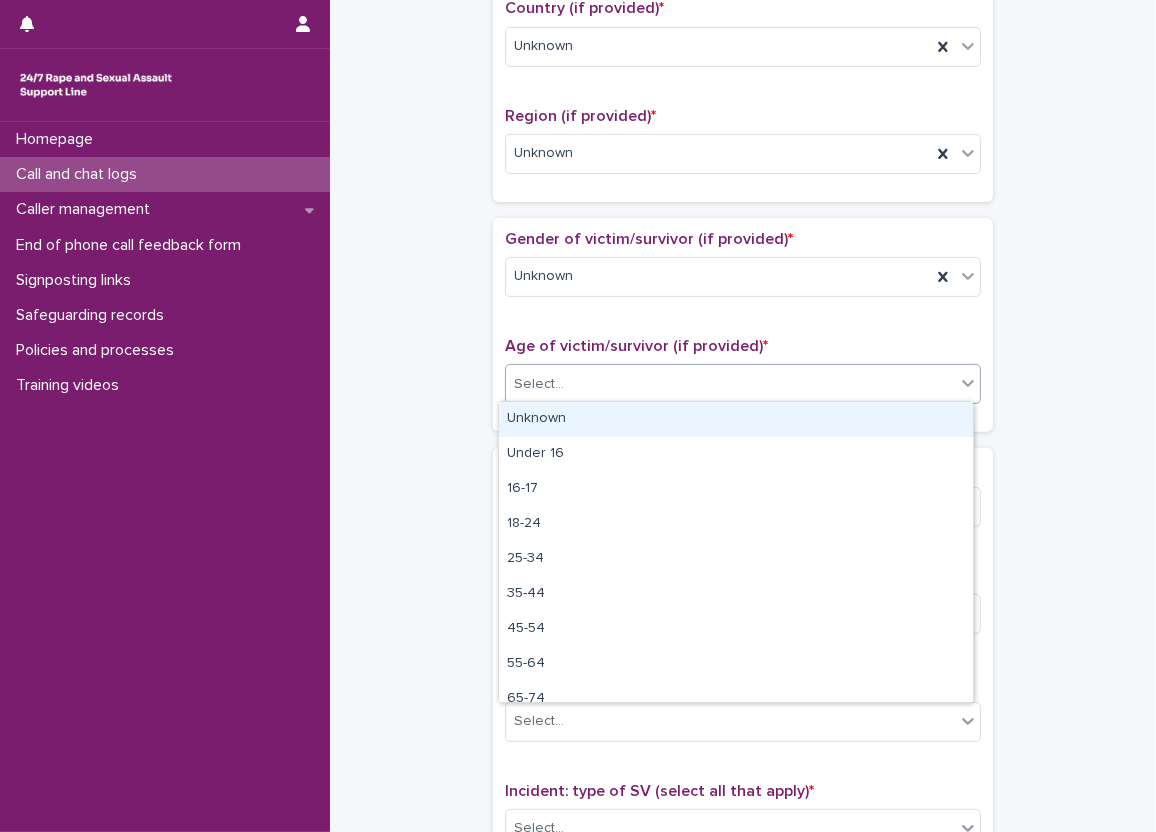 click on "Unknown" at bounding box center [736, 419] 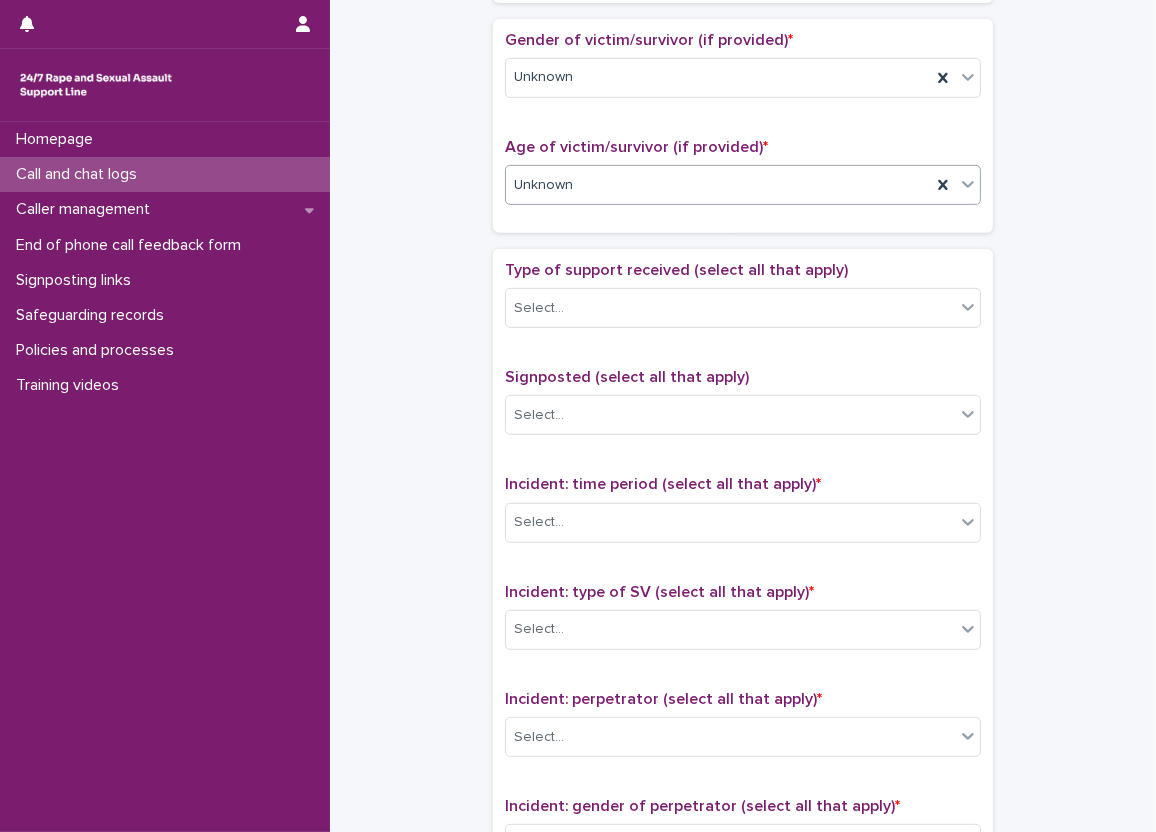 scroll, scrollTop: 900, scrollLeft: 0, axis: vertical 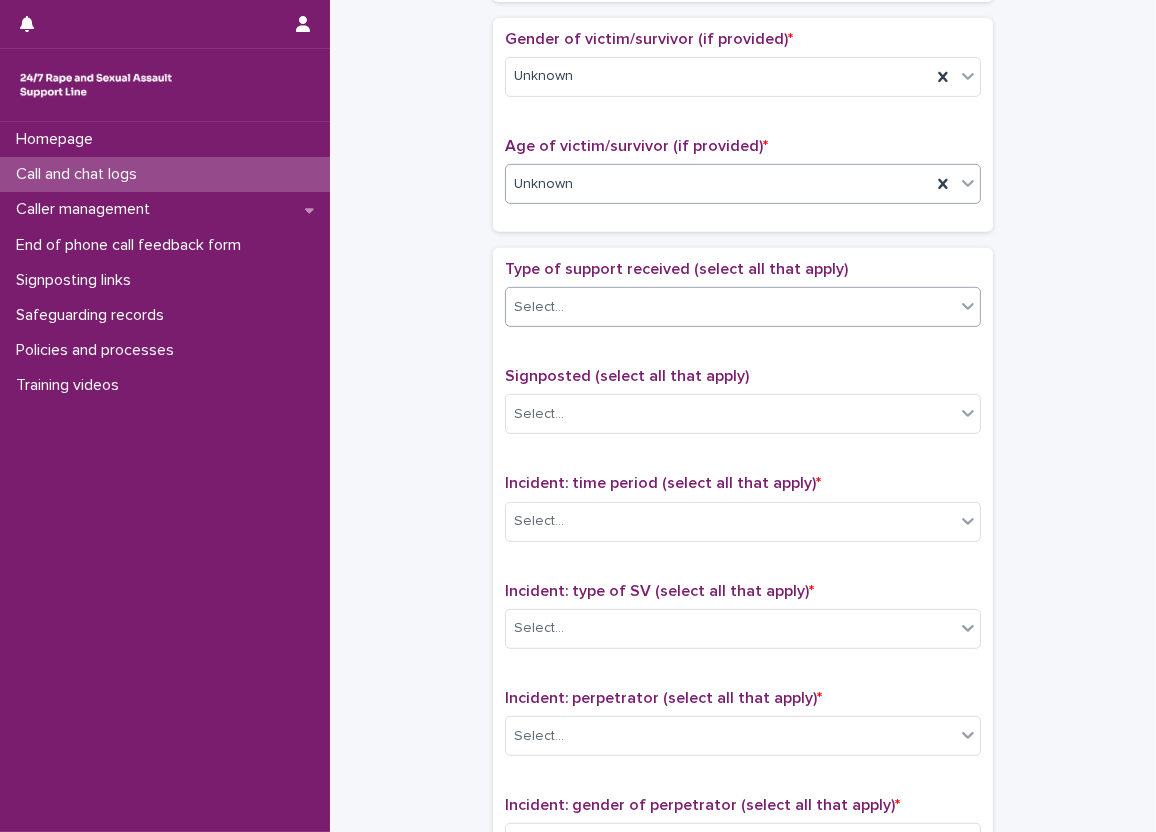 click on "Select..." at bounding box center (730, 307) 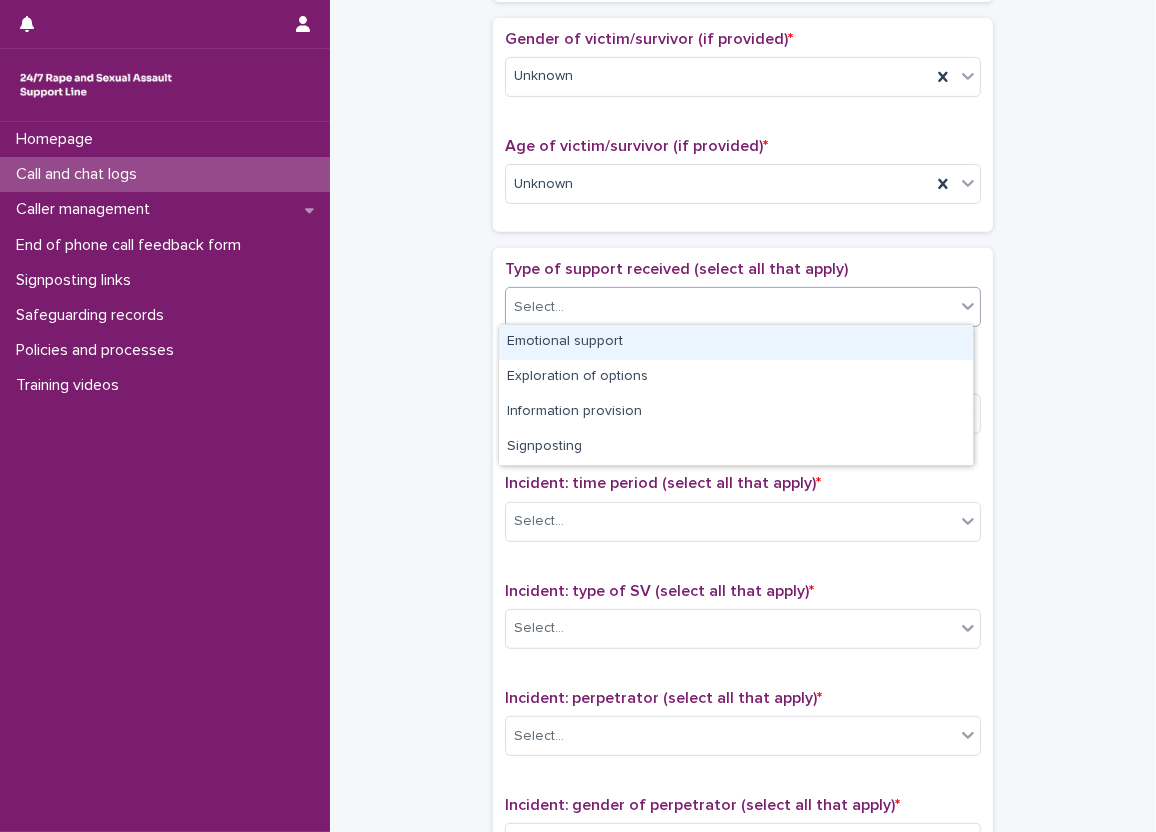 click on "Emotional support" at bounding box center (736, 342) 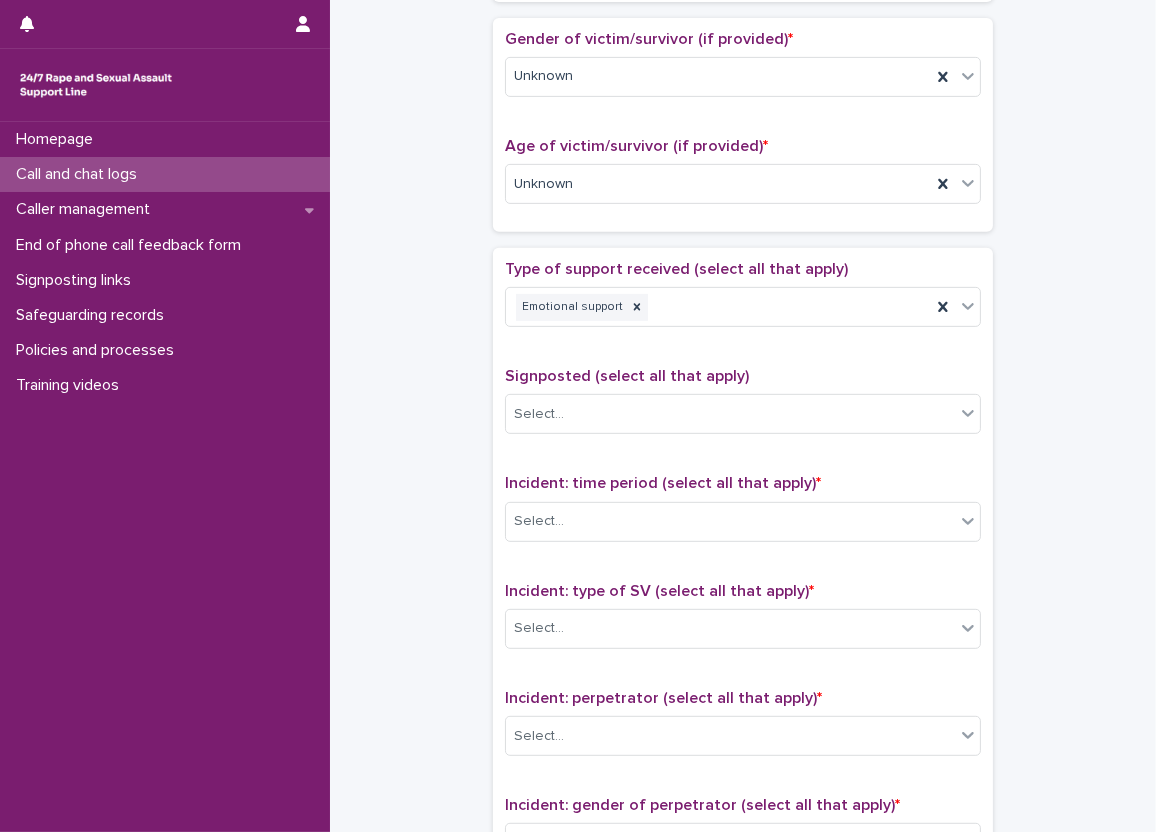 click on "**********" at bounding box center [743, 134] 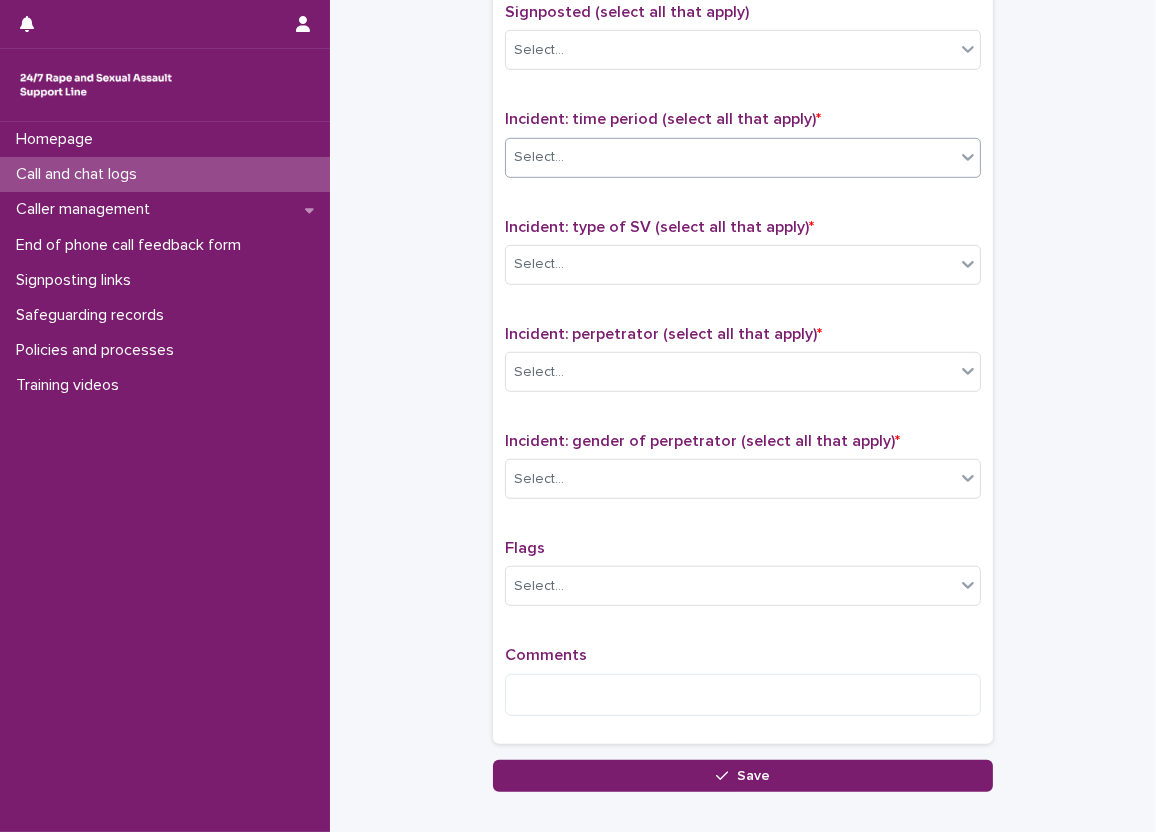 scroll, scrollTop: 1300, scrollLeft: 0, axis: vertical 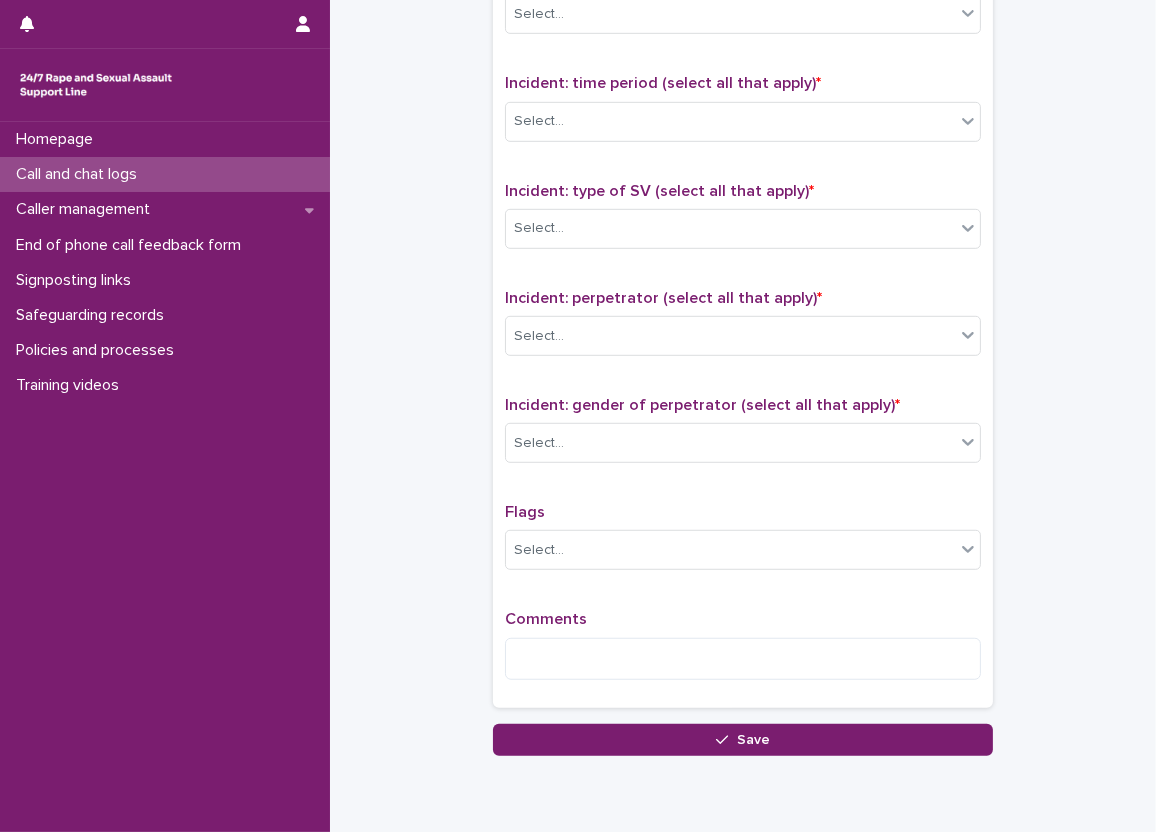click on "Incident: time period (select all that apply) * Select..." at bounding box center (743, 115) 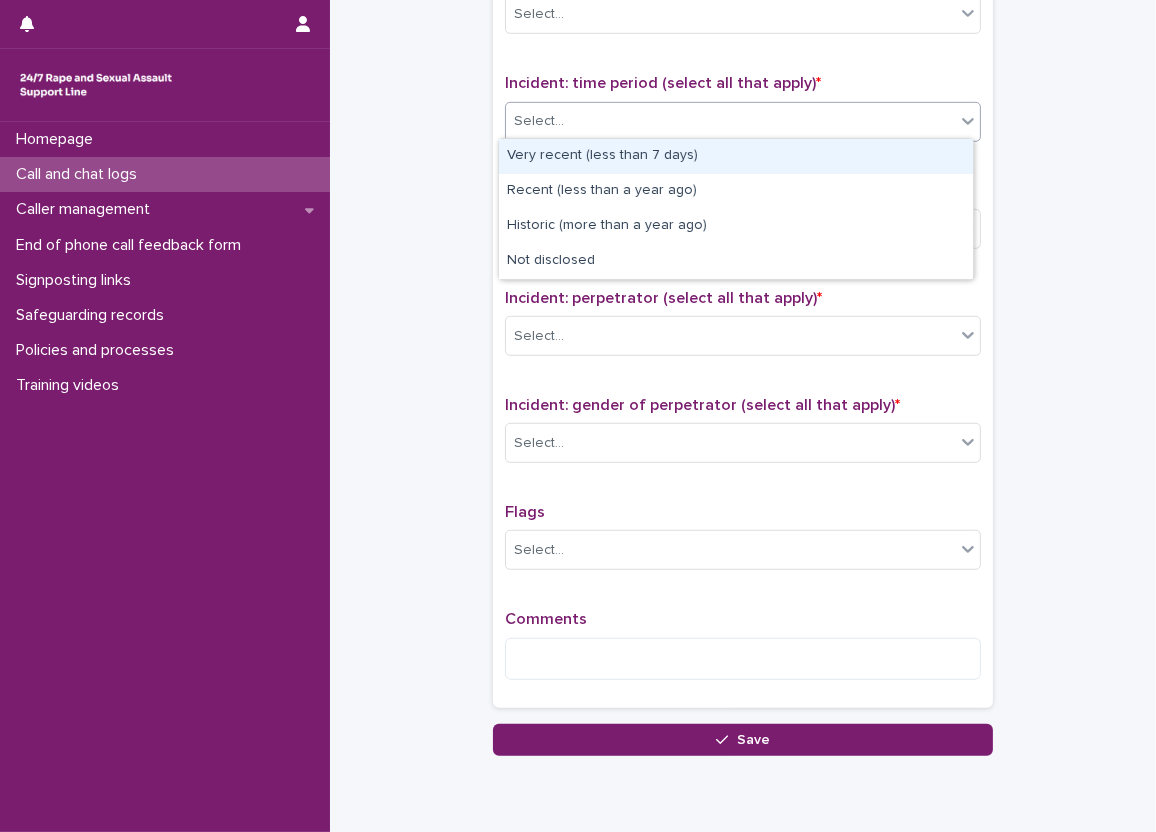 click on "Select..." at bounding box center (730, 121) 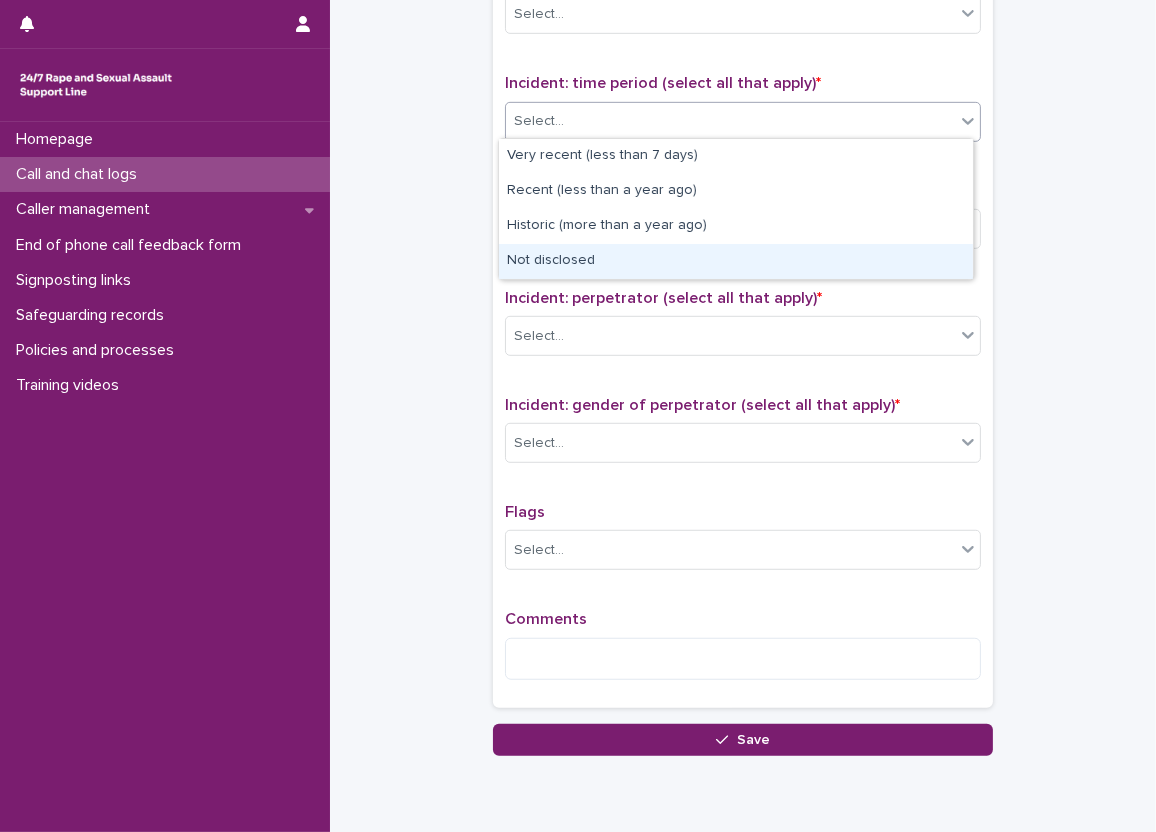 click on "Not disclosed" at bounding box center [736, 261] 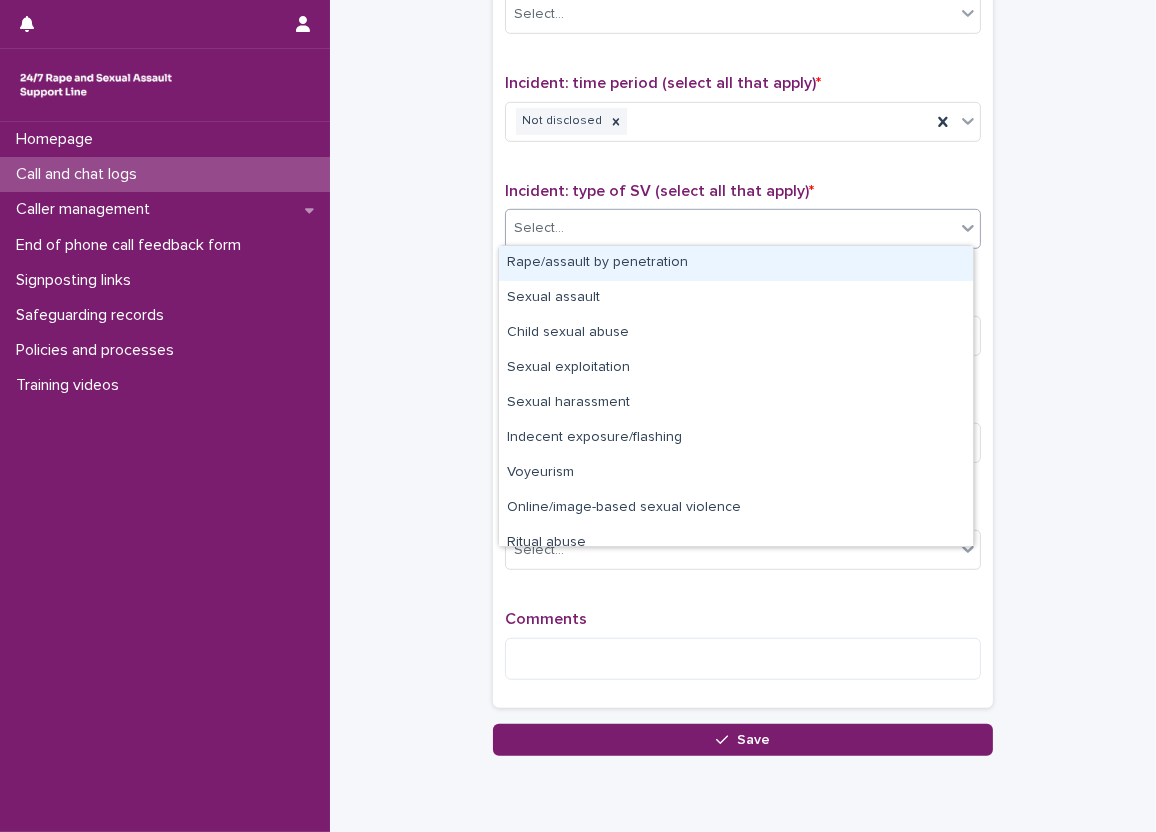 click on "Select..." at bounding box center (730, 228) 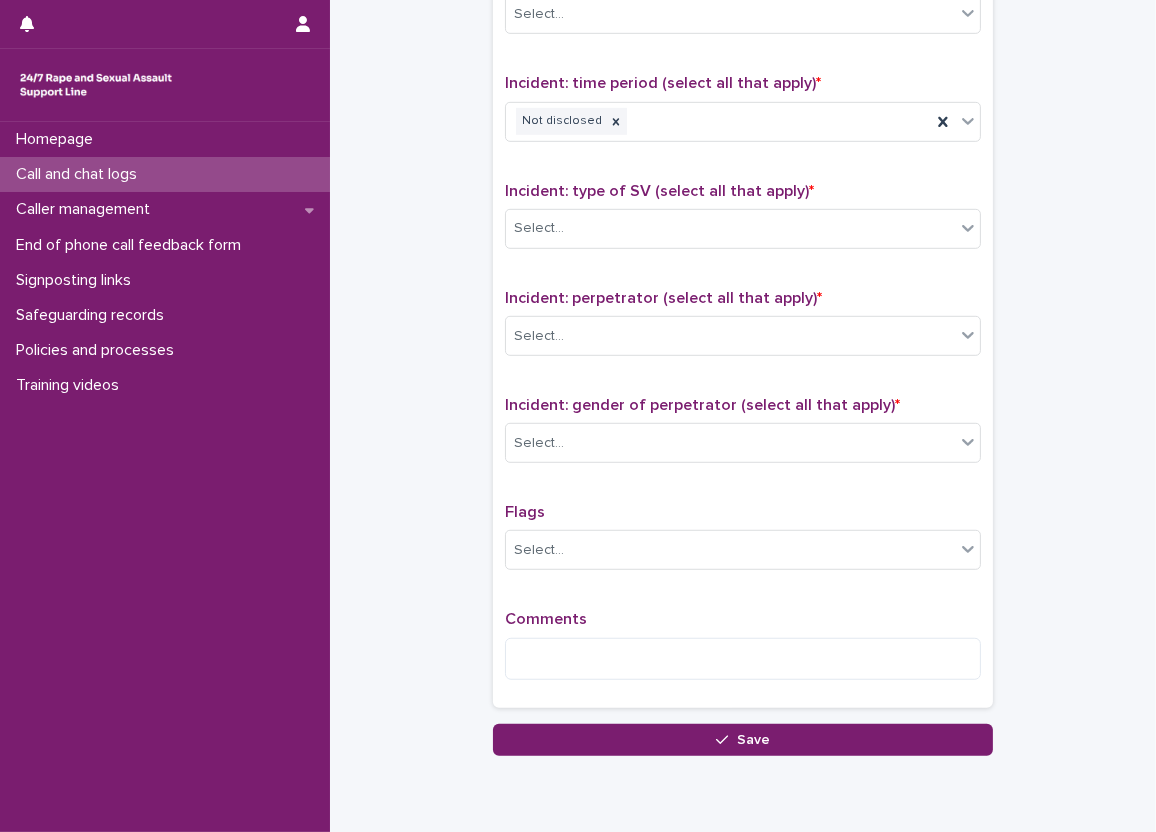 click on "Incident: type of SV (select all that apply) *" at bounding box center [659, 191] 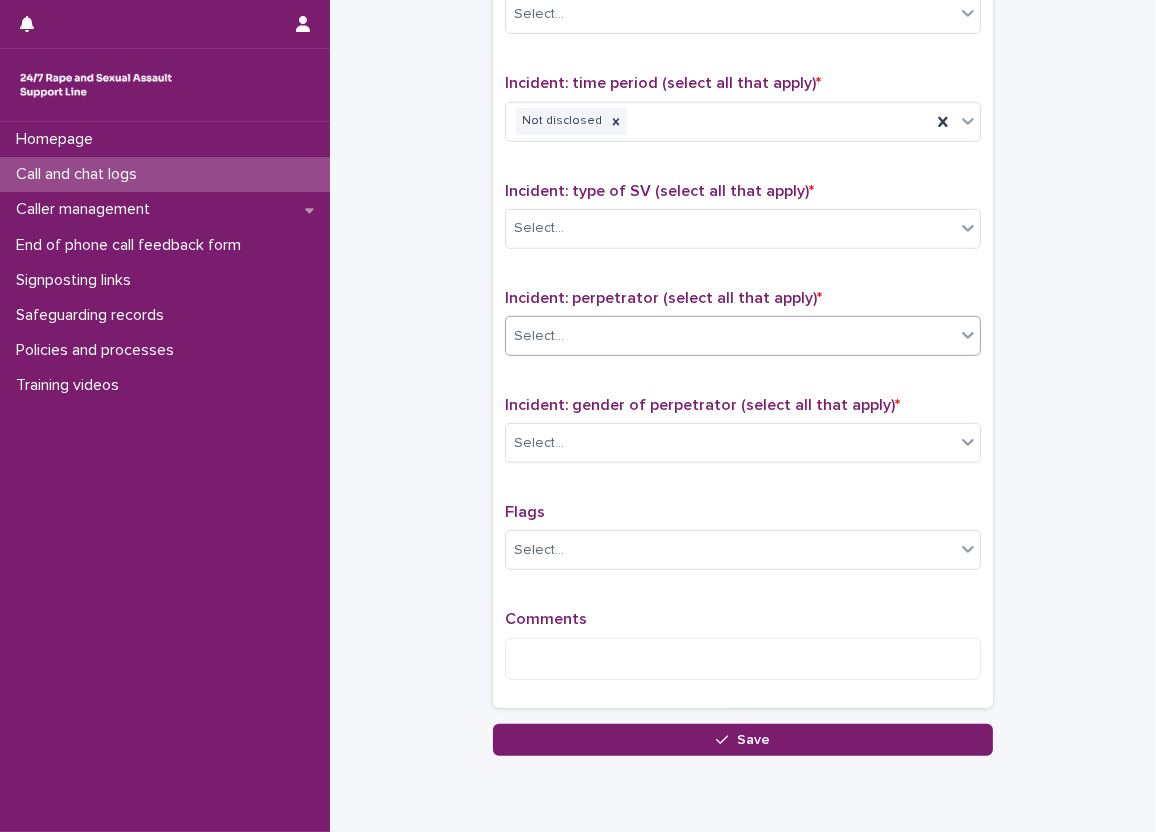 click on "Select..." at bounding box center (730, 336) 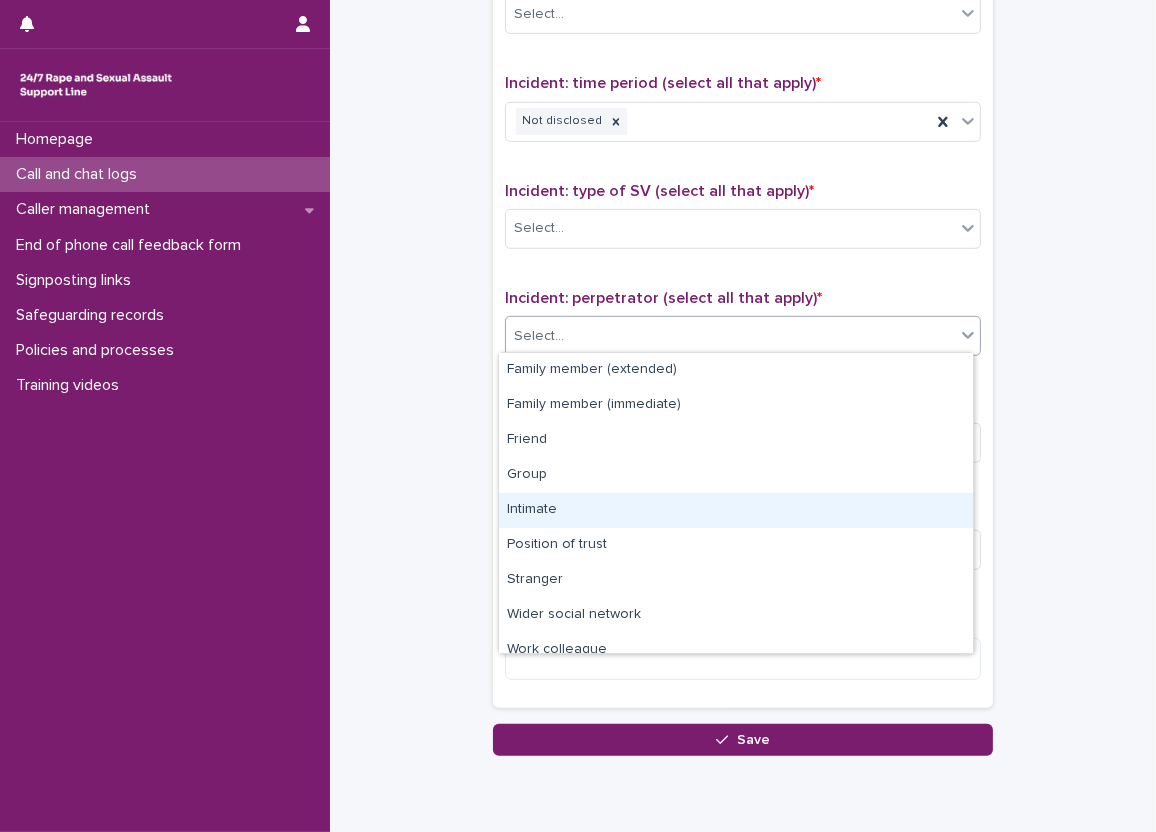 click on "Intimate" at bounding box center [736, 510] 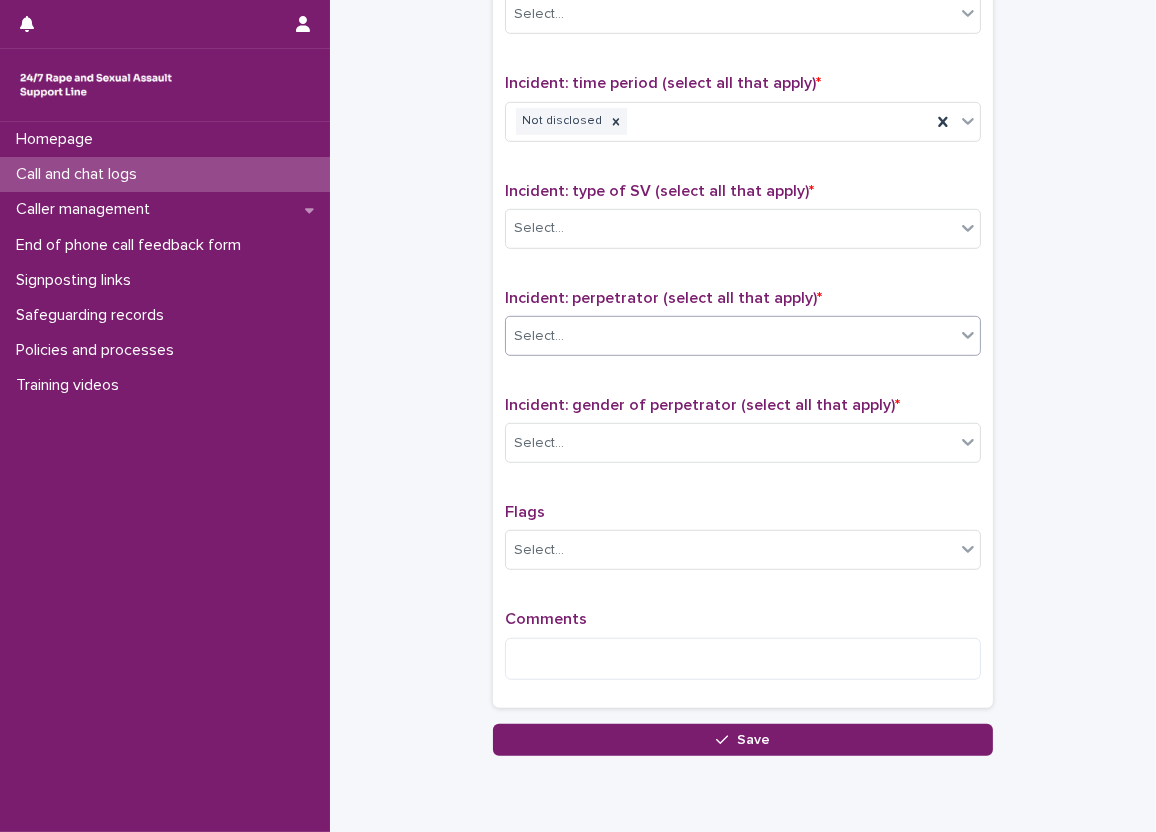 click on "Incident: gender of perpetrator (select all that apply) * Select..." at bounding box center [743, 437] 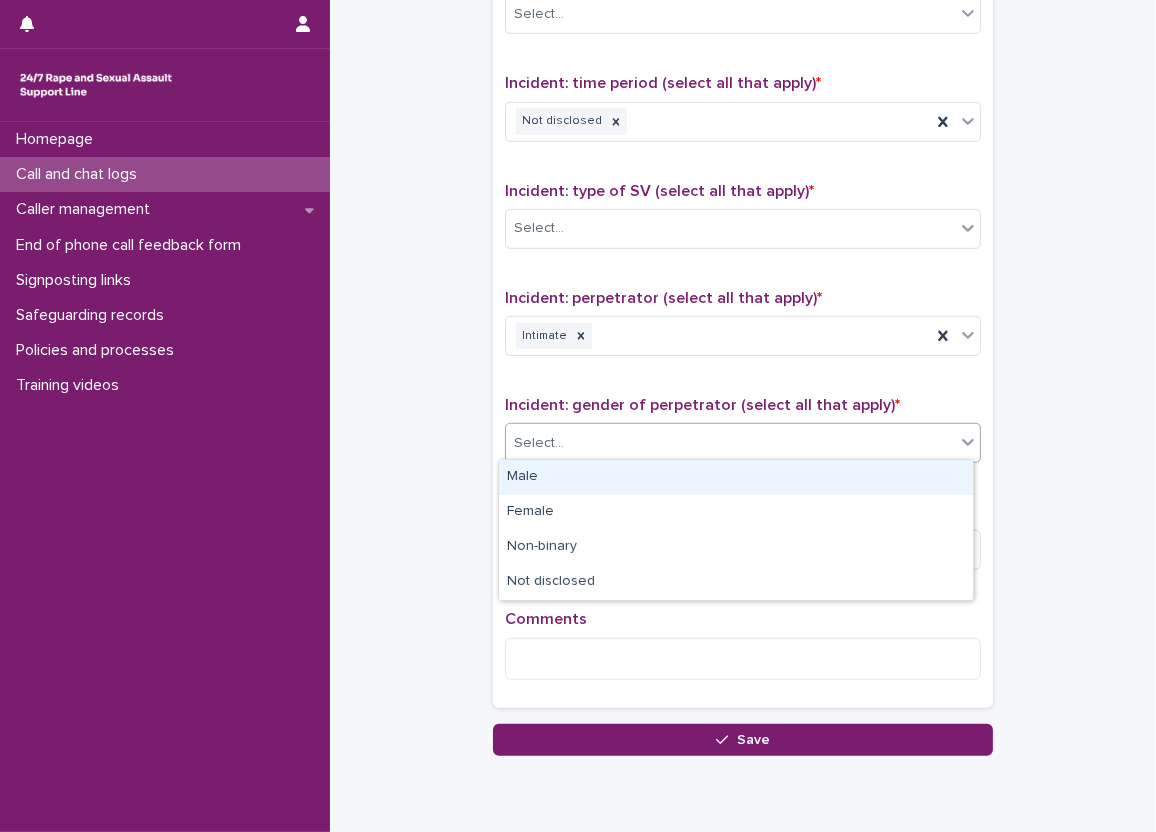 click on "Select..." at bounding box center [730, 443] 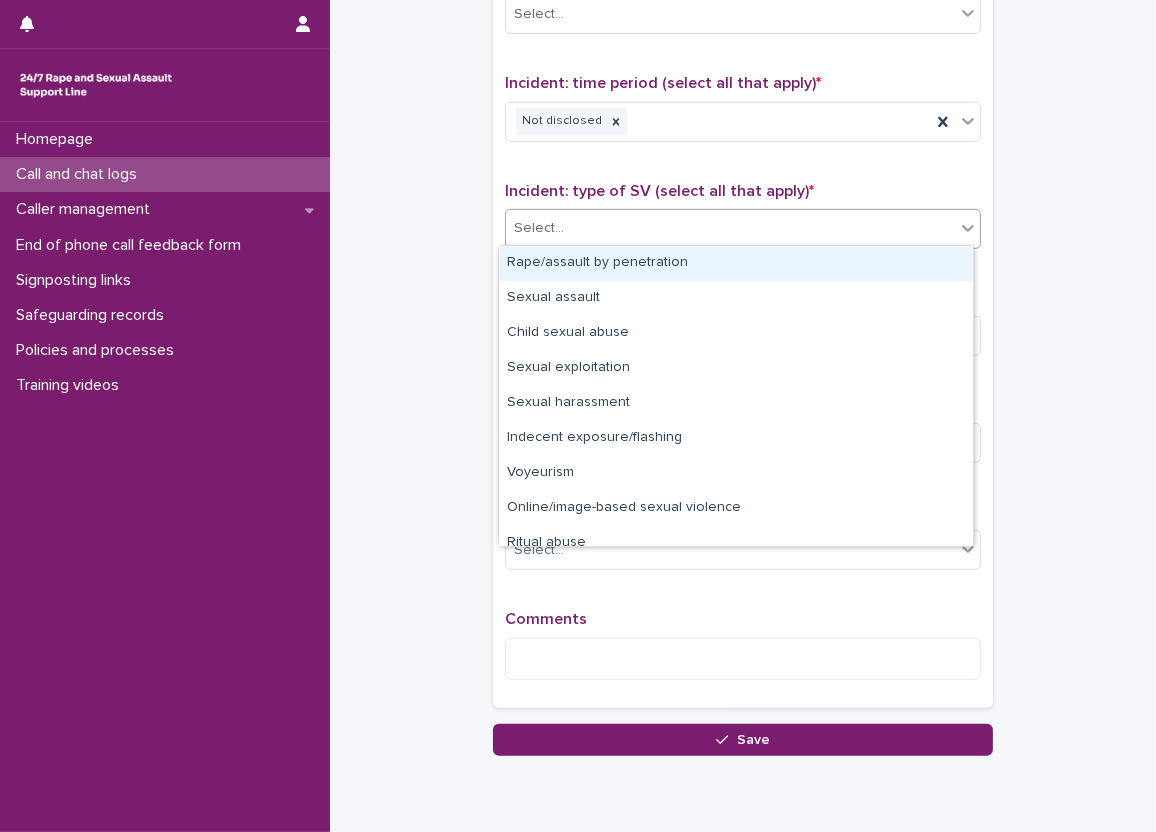 click on "Select..." at bounding box center [730, 228] 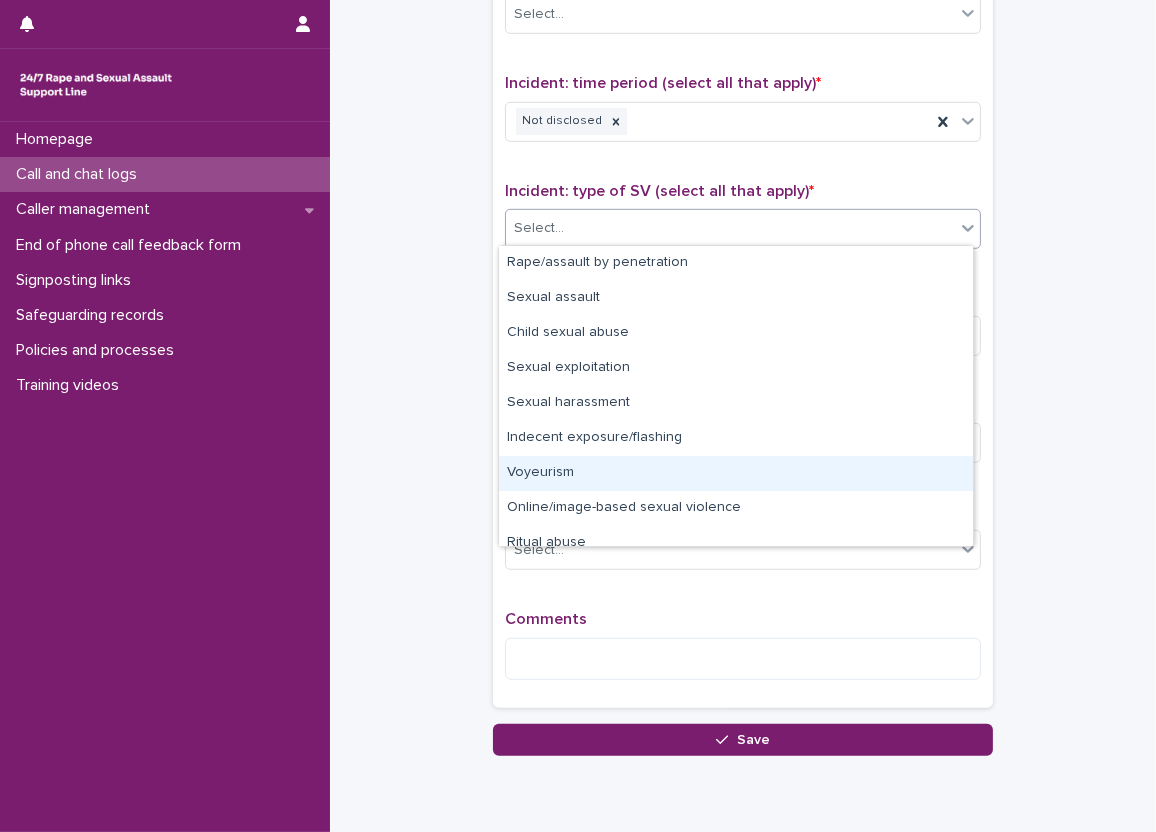 scroll, scrollTop: 50, scrollLeft: 0, axis: vertical 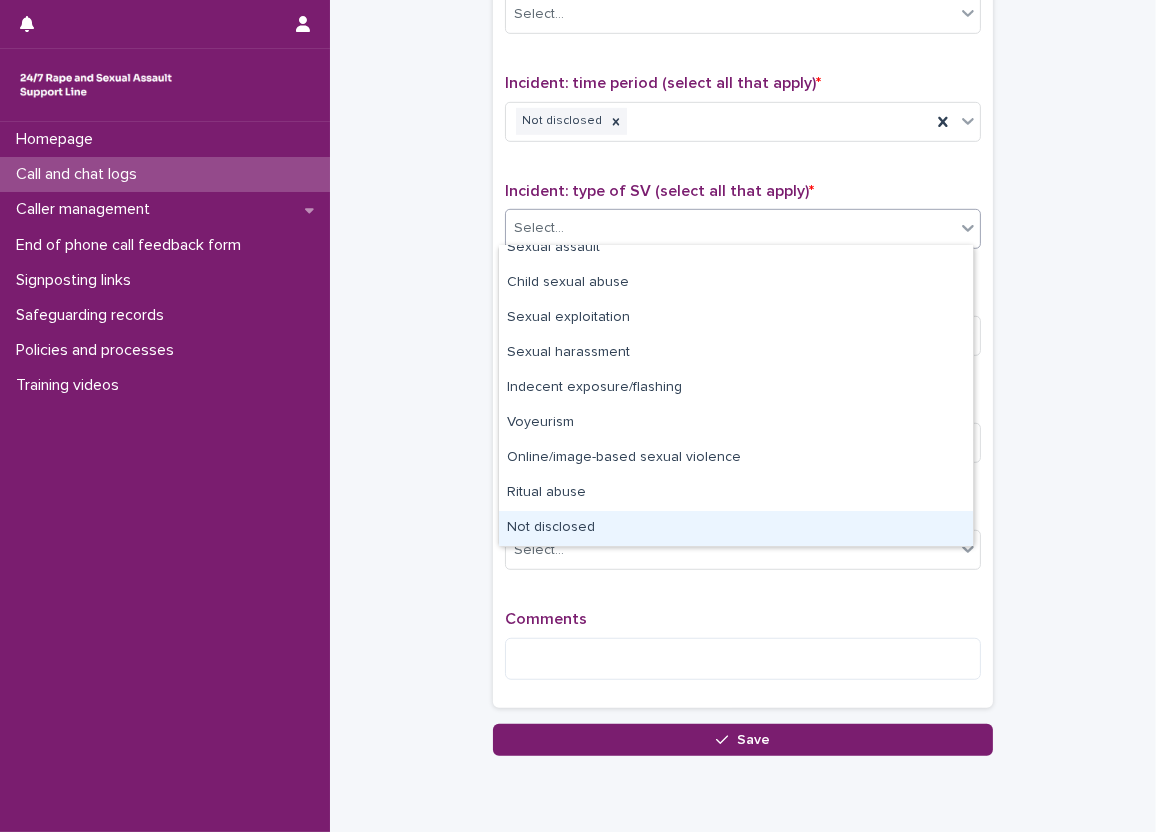click on "Not disclosed" at bounding box center (736, 528) 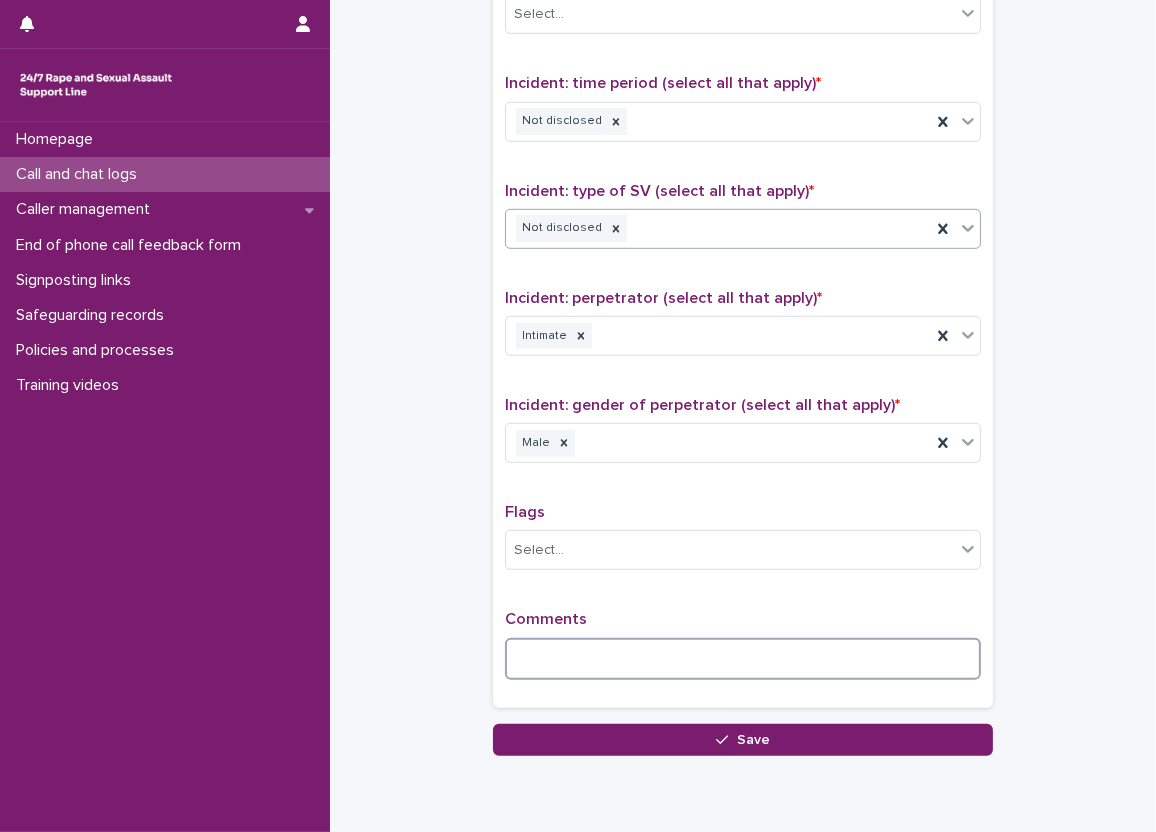 click at bounding box center (743, 659) 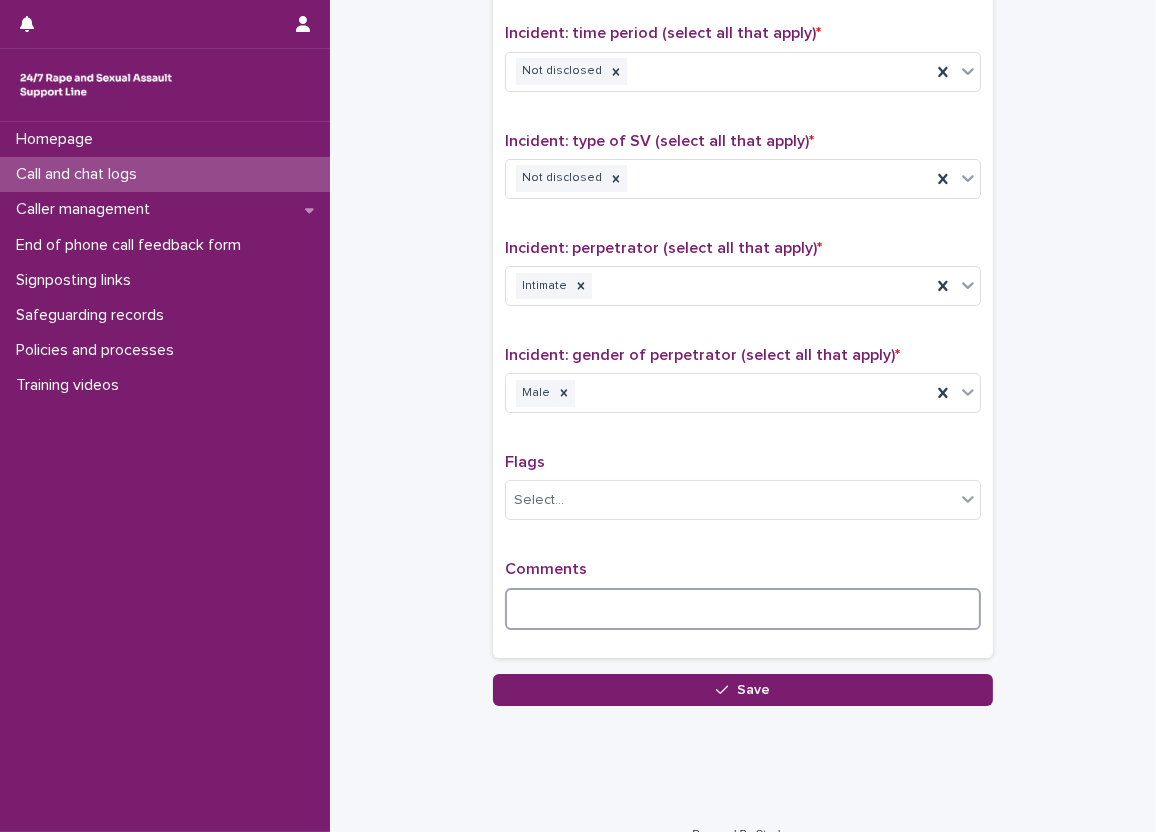 scroll, scrollTop: 1377, scrollLeft: 0, axis: vertical 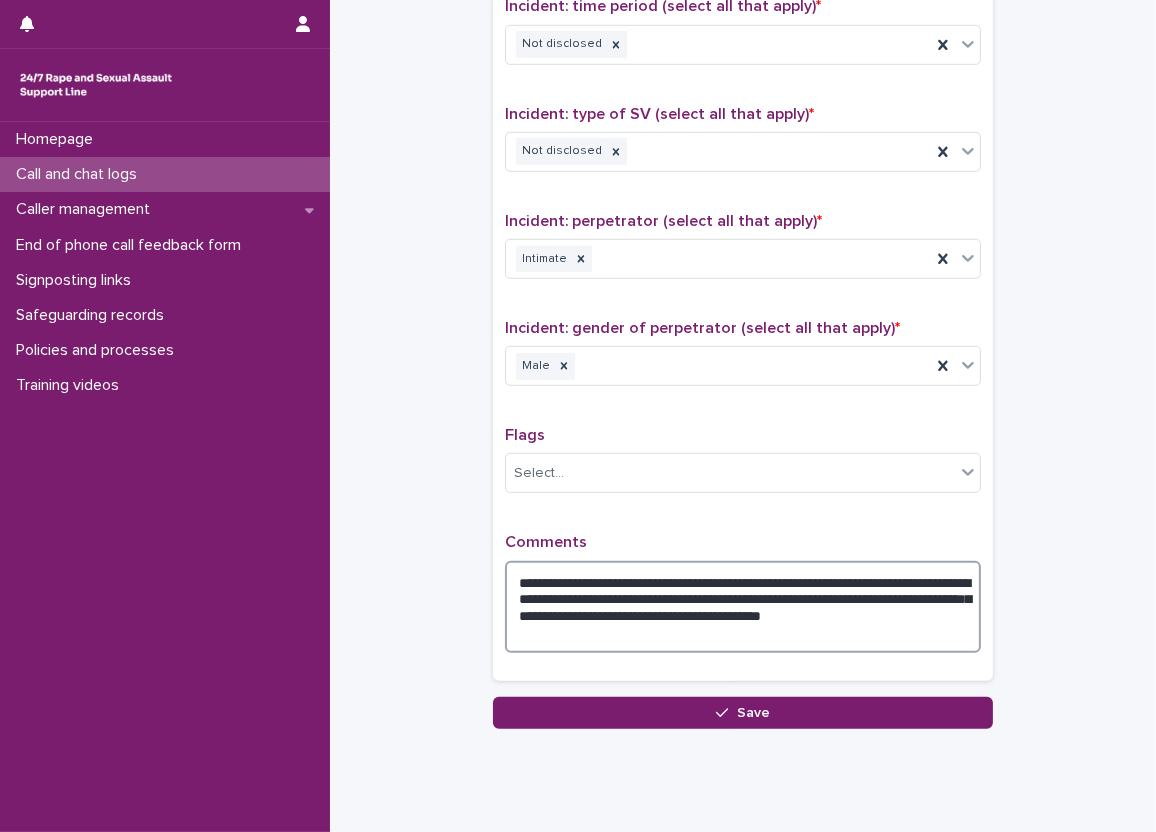 type on "**********" 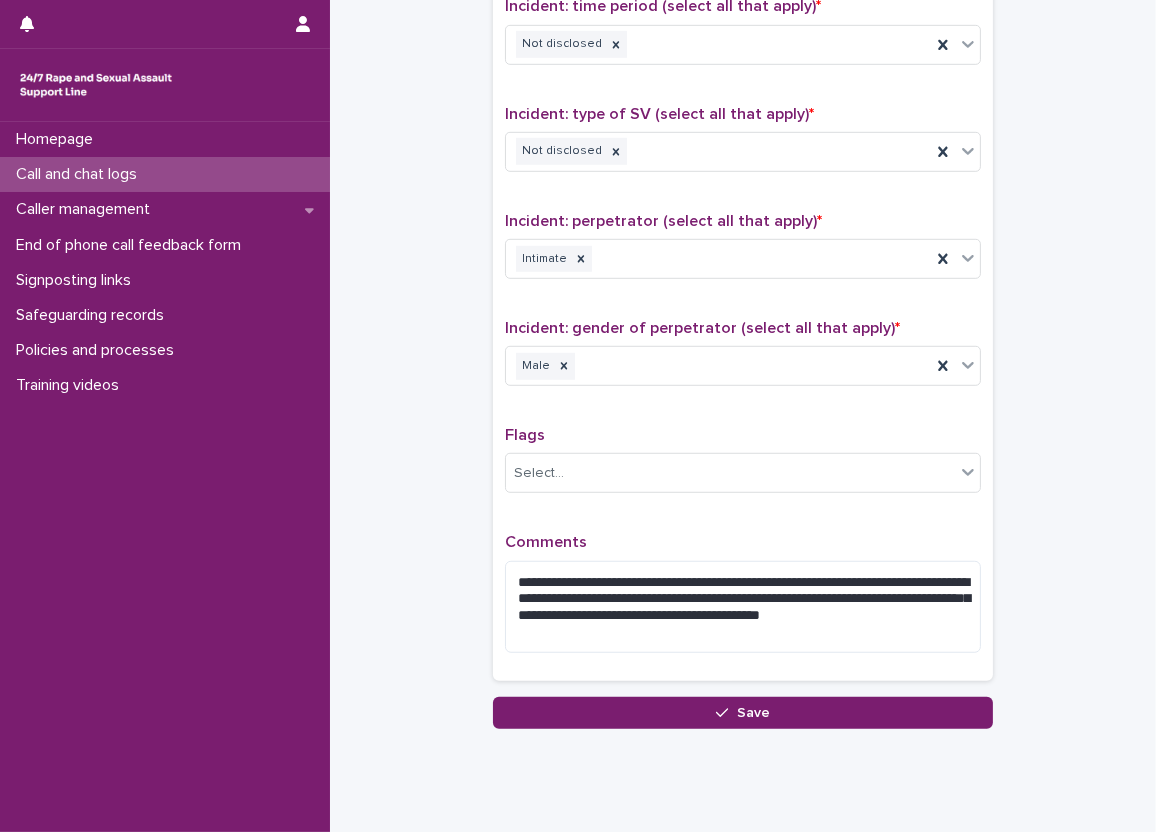 click on "**********" at bounding box center (743, -318) 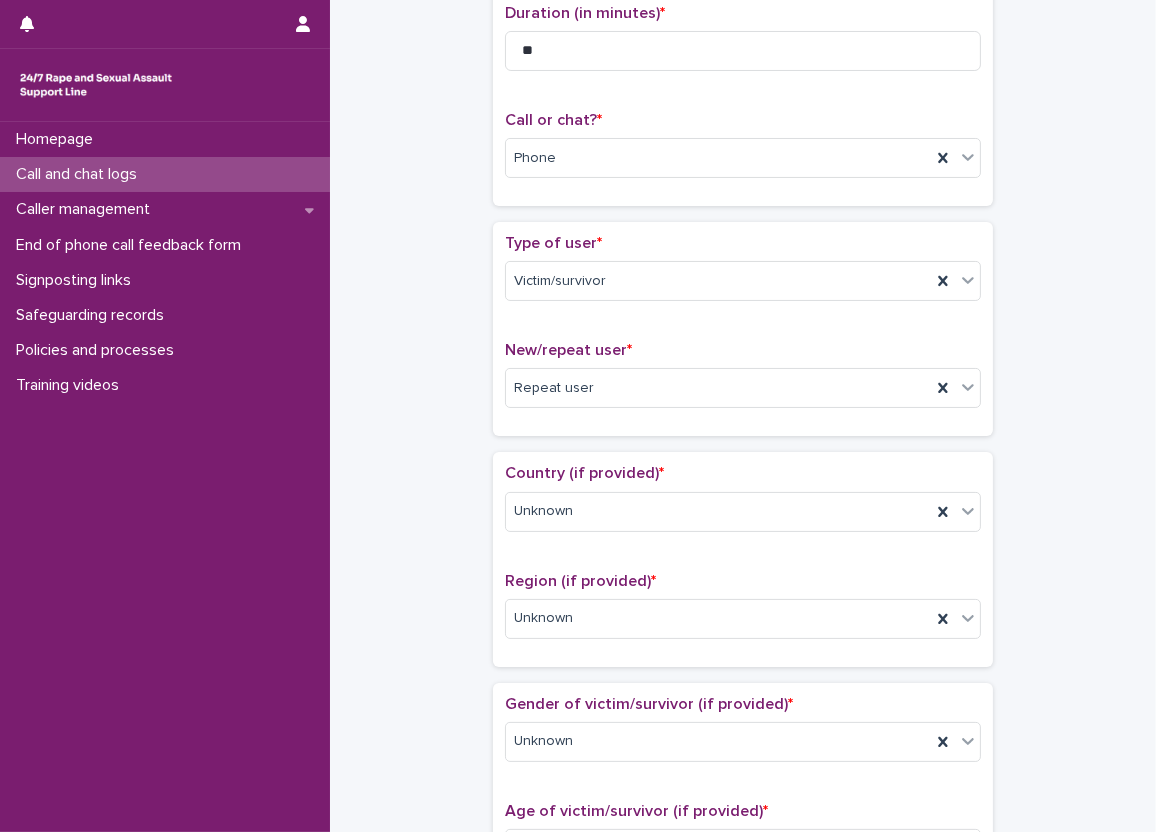 scroll, scrollTop: 200, scrollLeft: 0, axis: vertical 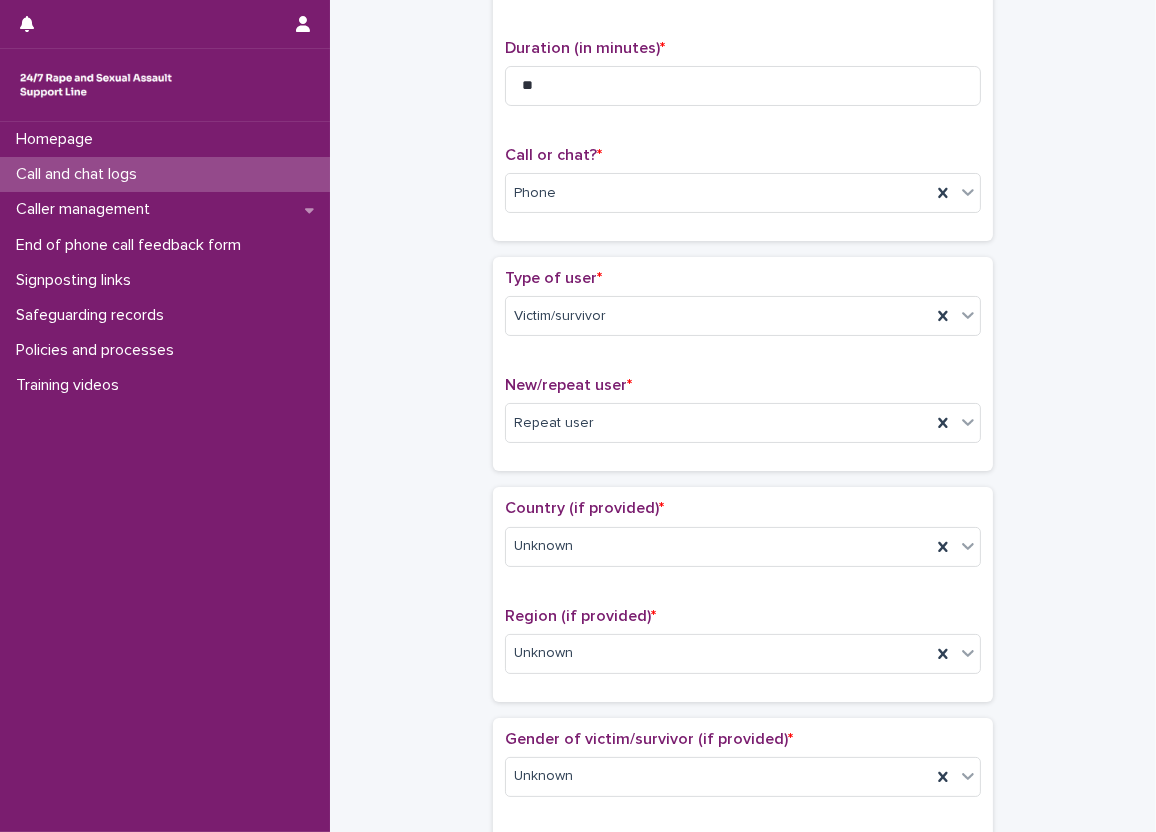 click on "**********" at bounding box center [743, 859] 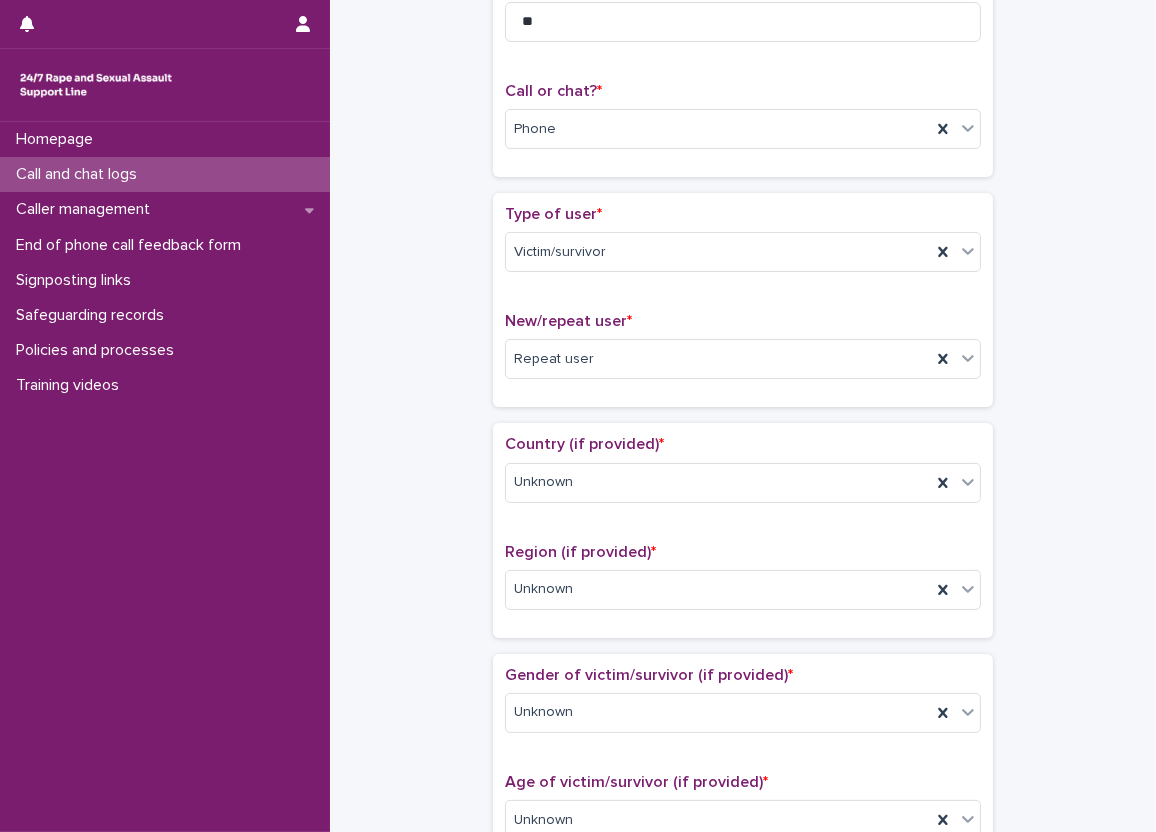 scroll, scrollTop: 300, scrollLeft: 0, axis: vertical 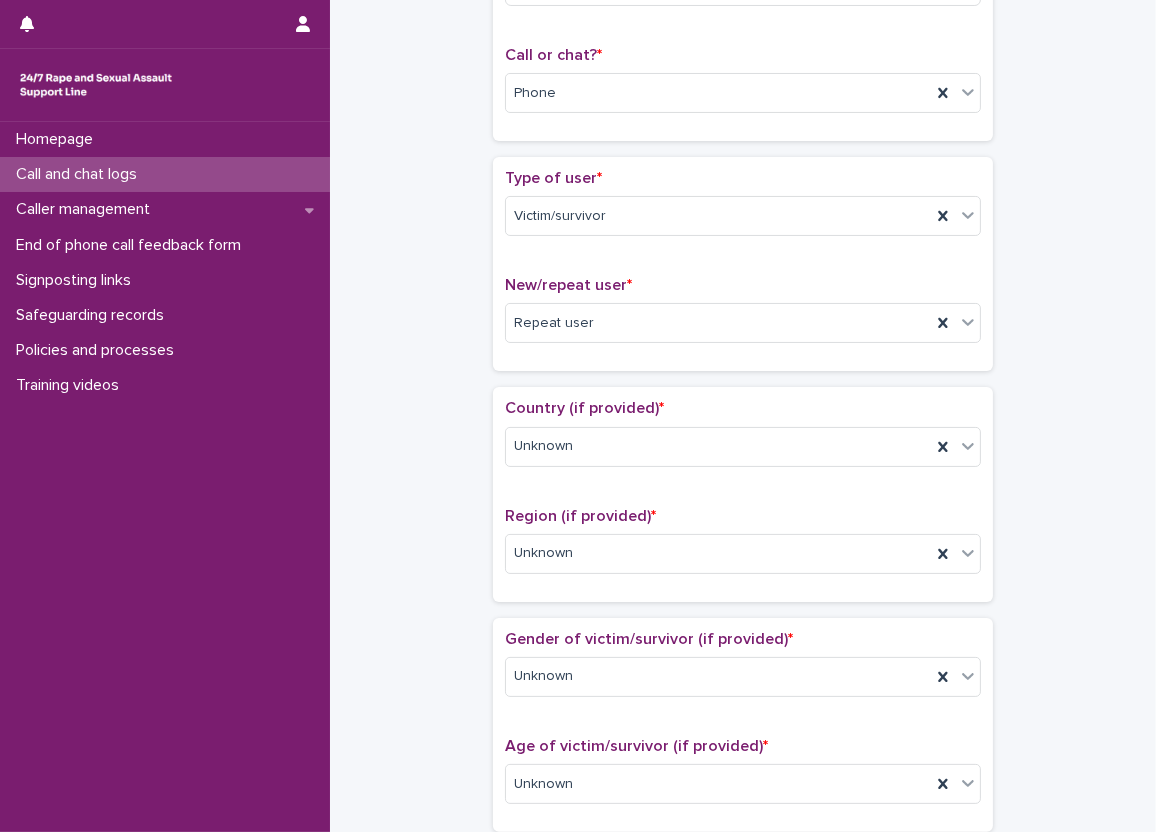 click on "**********" at bounding box center (743, 759) 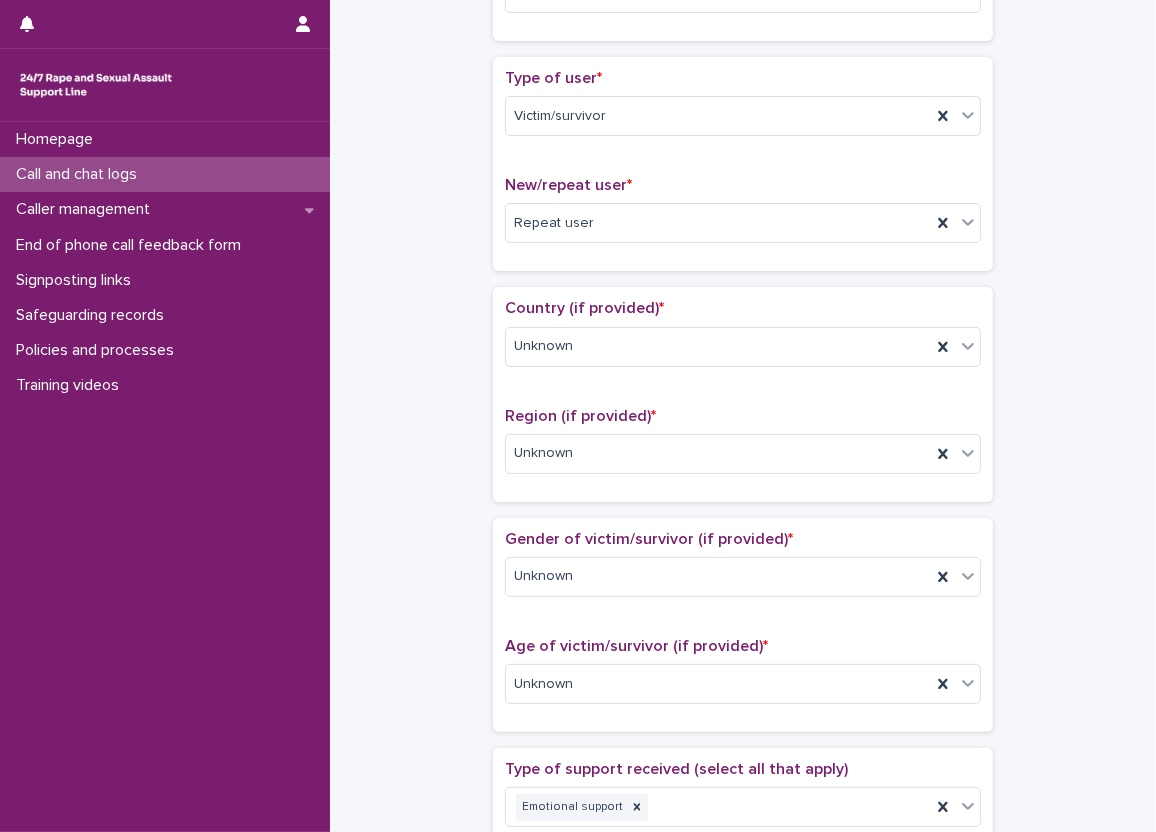 scroll, scrollTop: 500, scrollLeft: 0, axis: vertical 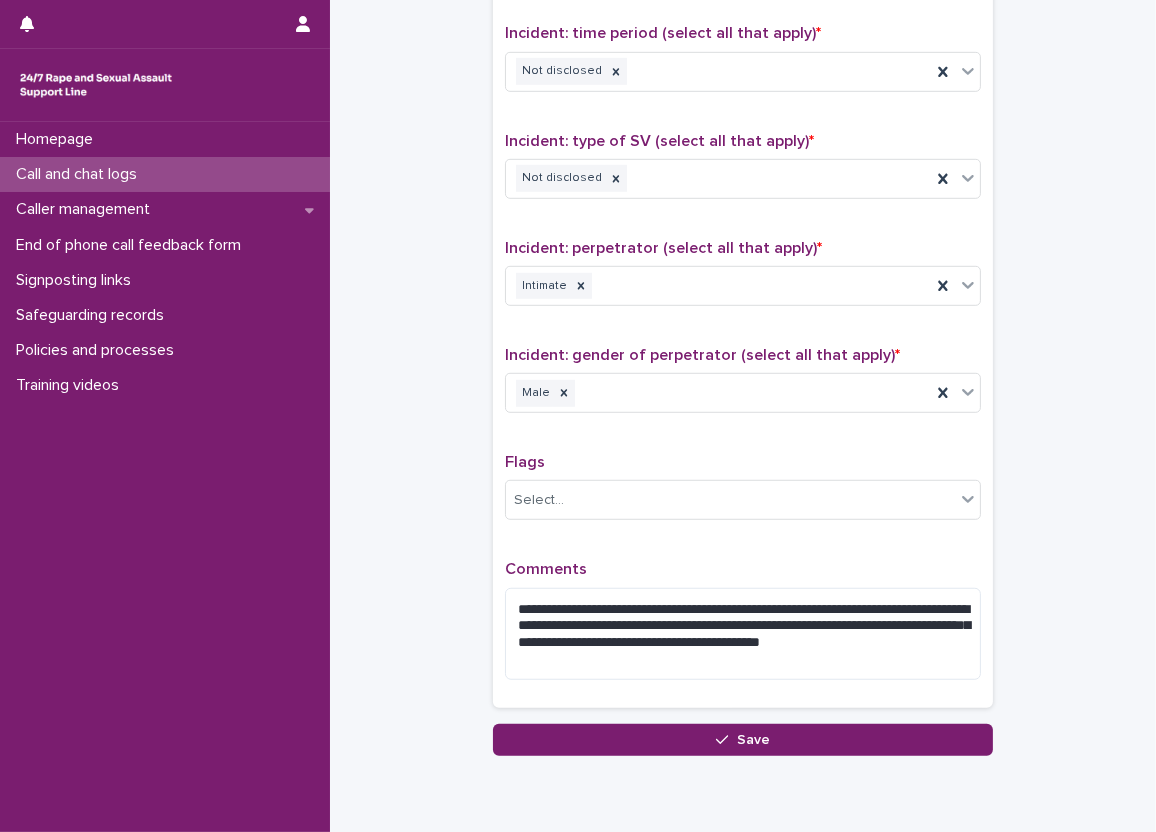 click on "**********" at bounding box center (743, -291) 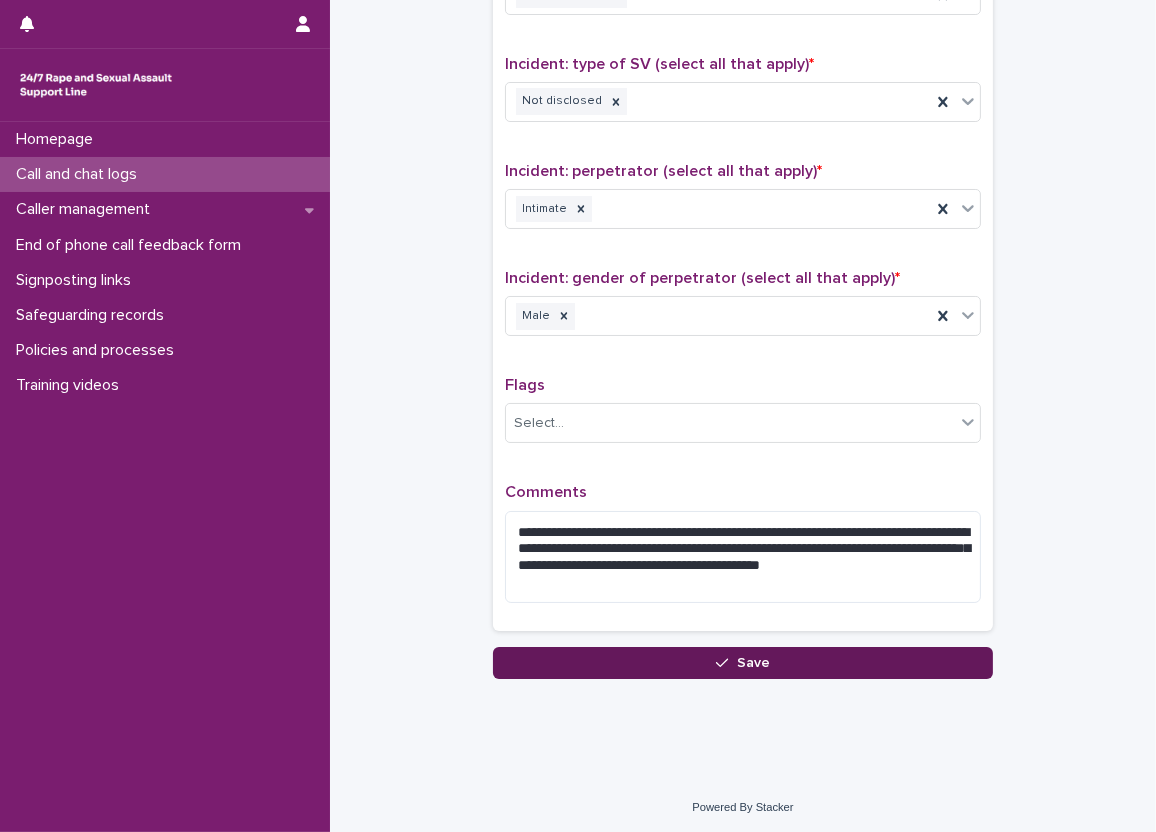 click on "Save" at bounding box center (743, 663) 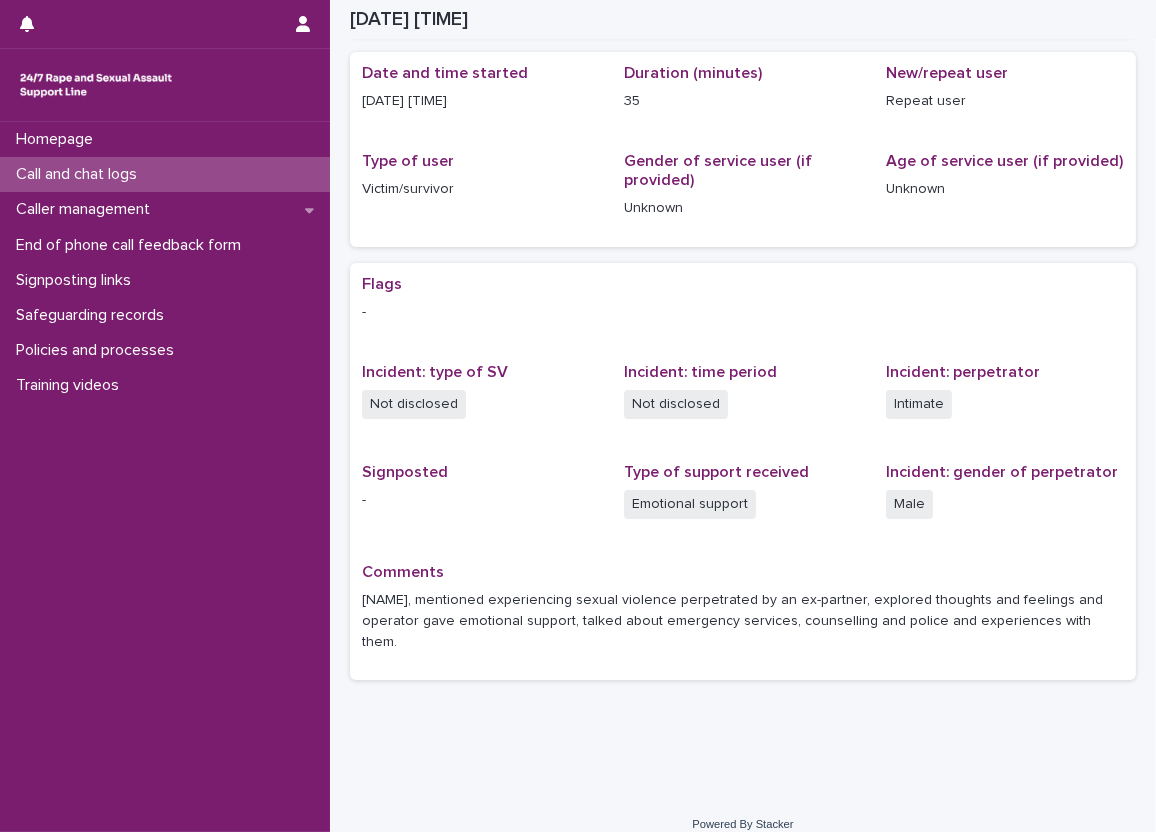 scroll, scrollTop: 72, scrollLeft: 0, axis: vertical 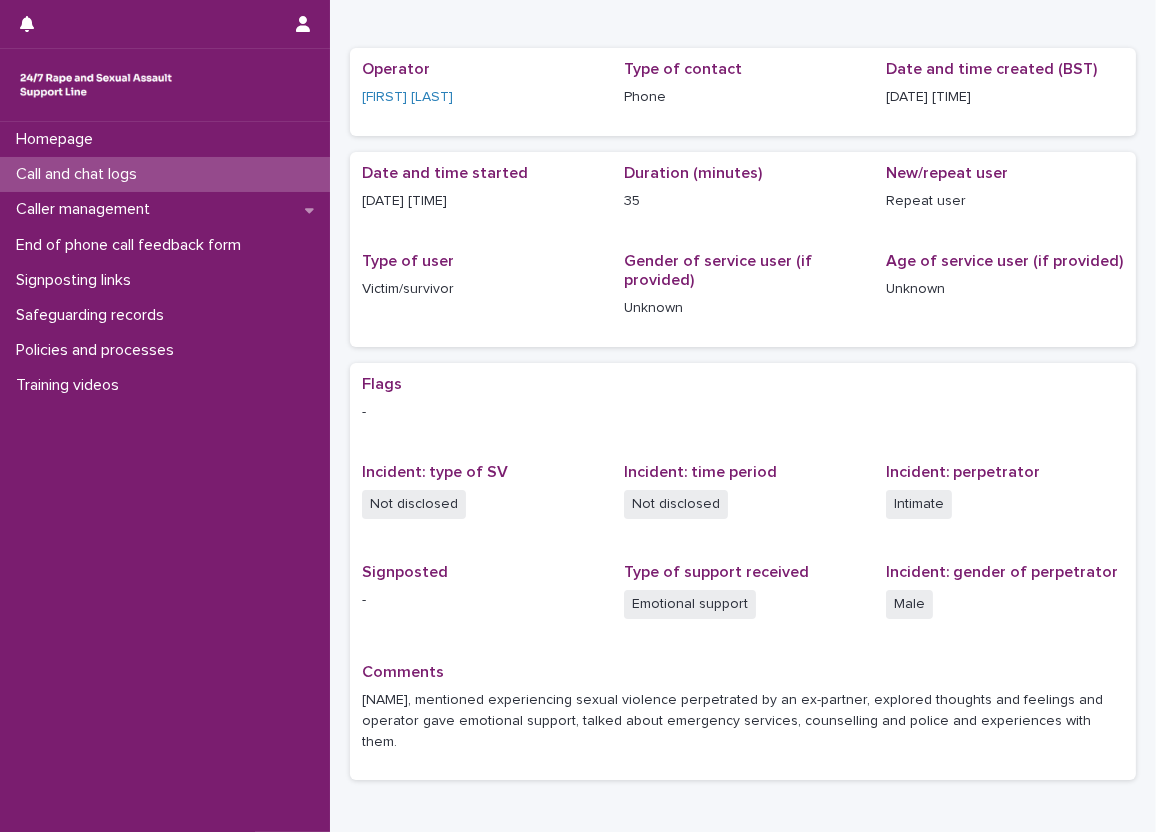 click on "Date and time started [DATE] [TIME] Duration (minutes) 35 New/repeat user Repeat user Type of user Victim/survivor Gender of service user (if provided) Unknown Age of service user (if provided) Unknown" at bounding box center (743, 249) 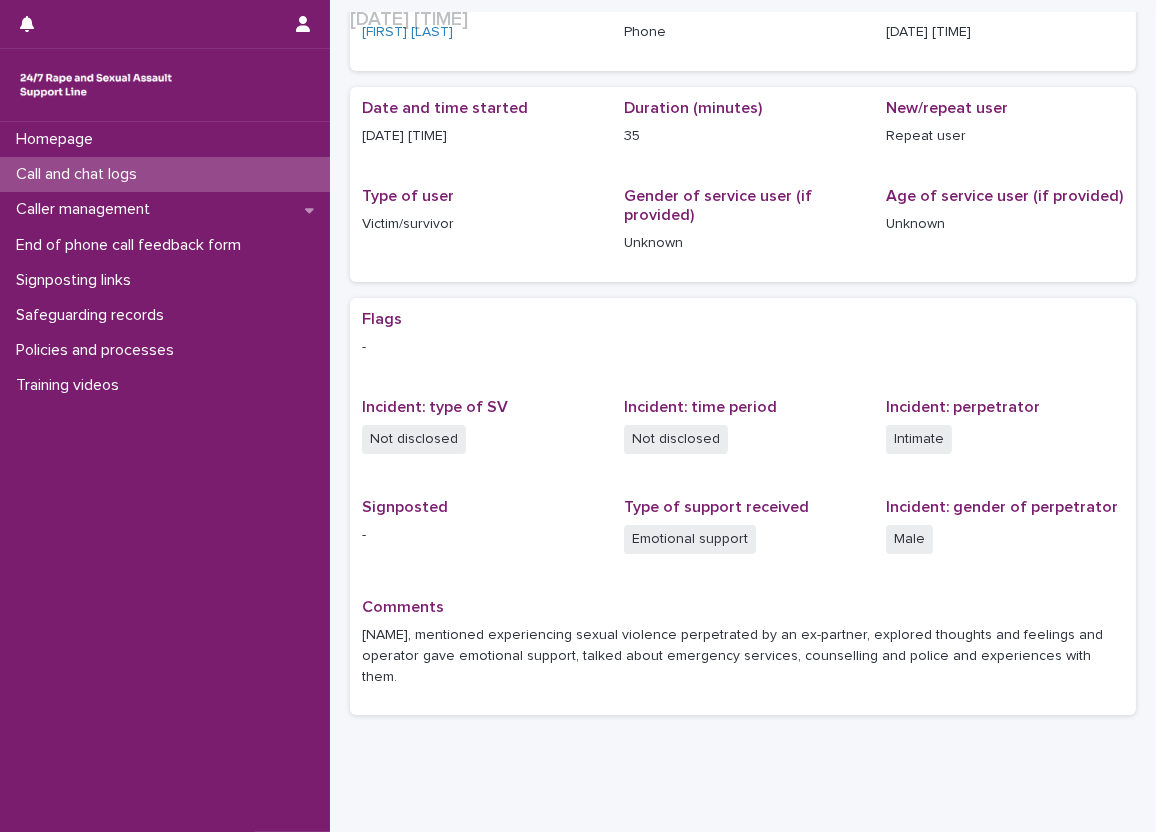 scroll, scrollTop: 172, scrollLeft: 0, axis: vertical 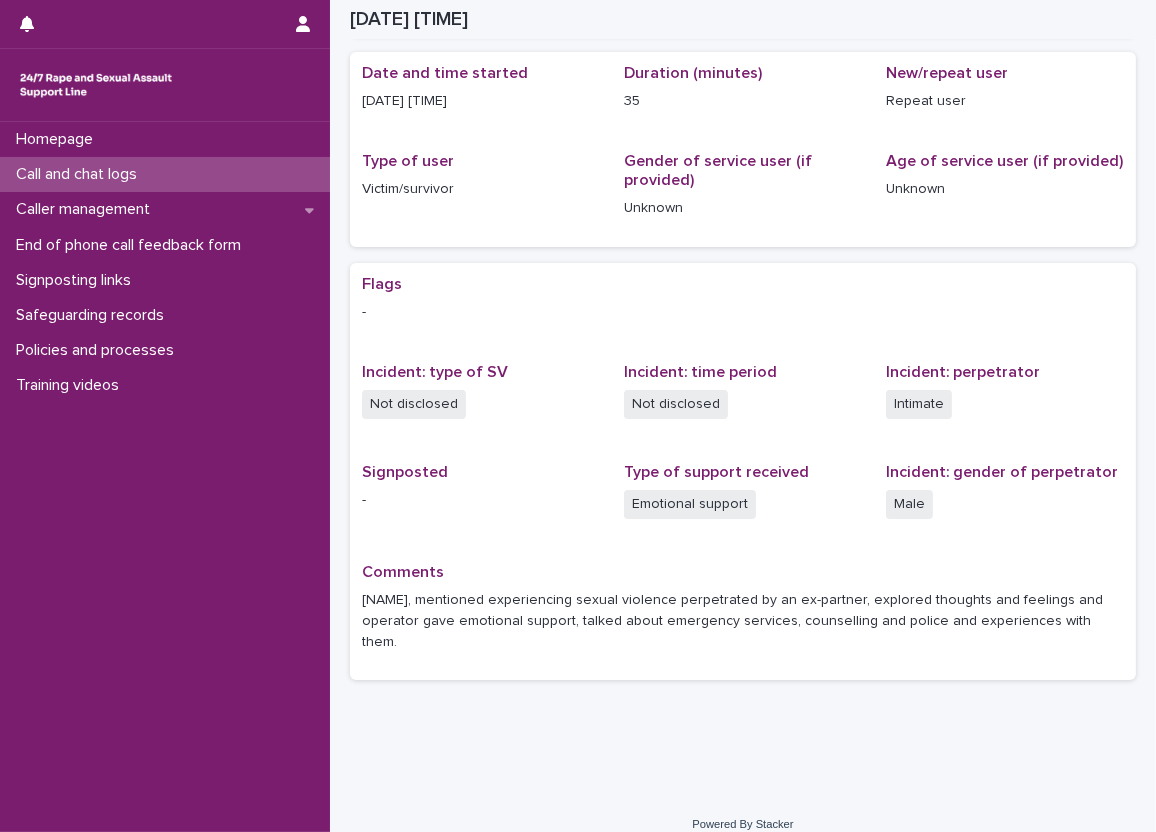 click on "Call and chat logs" at bounding box center [165, 174] 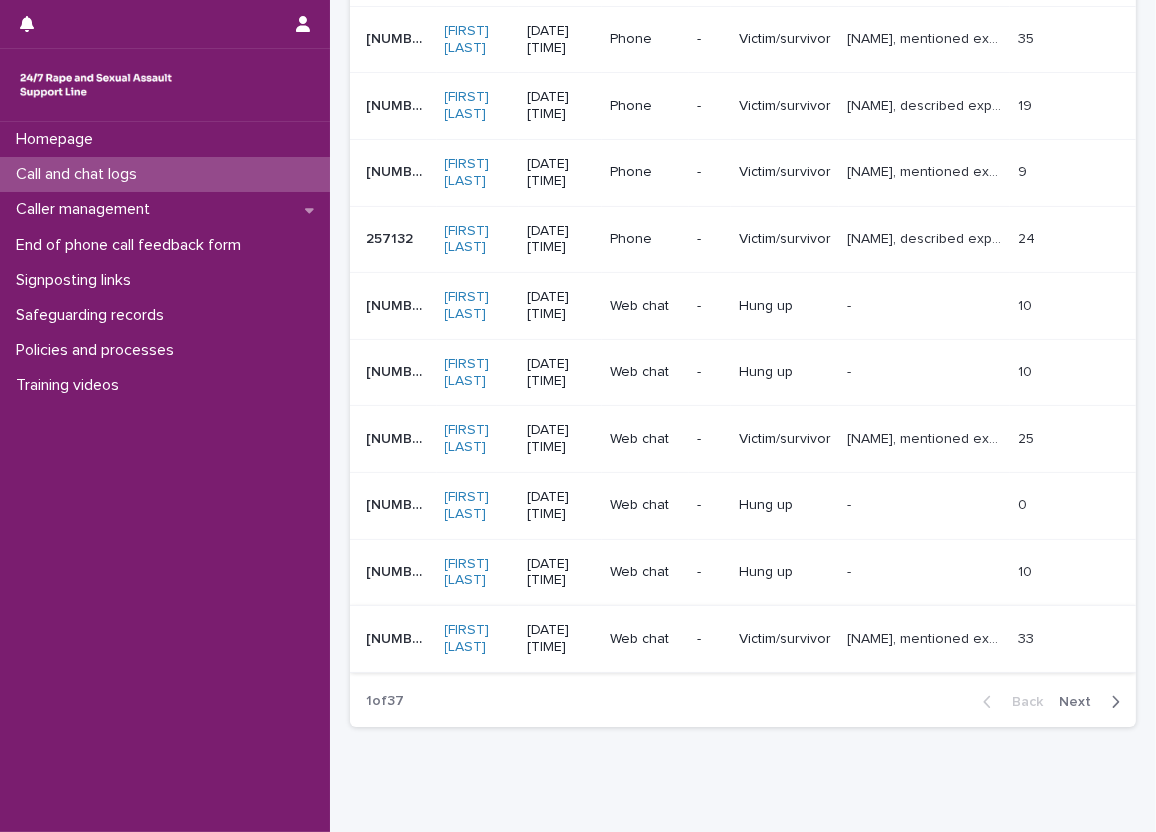scroll, scrollTop: 390, scrollLeft: 0, axis: vertical 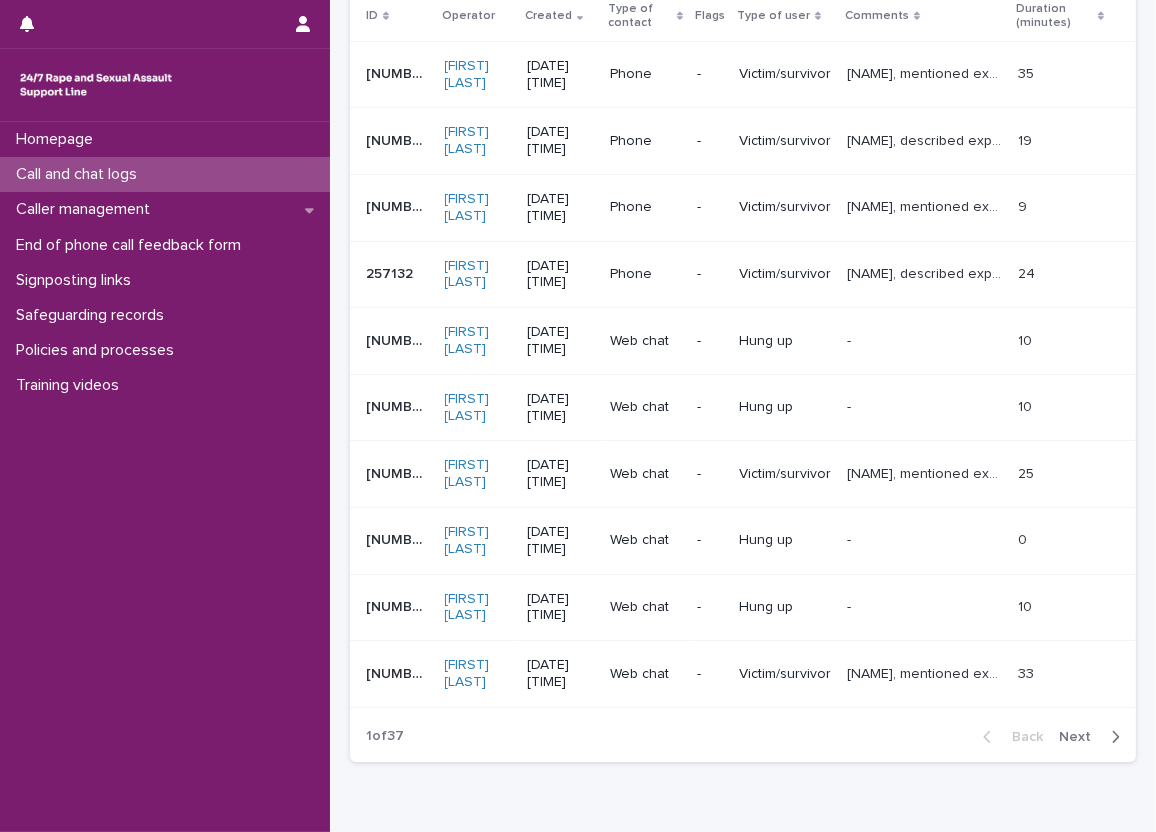 click on "Back Next" at bounding box center [1051, 737] 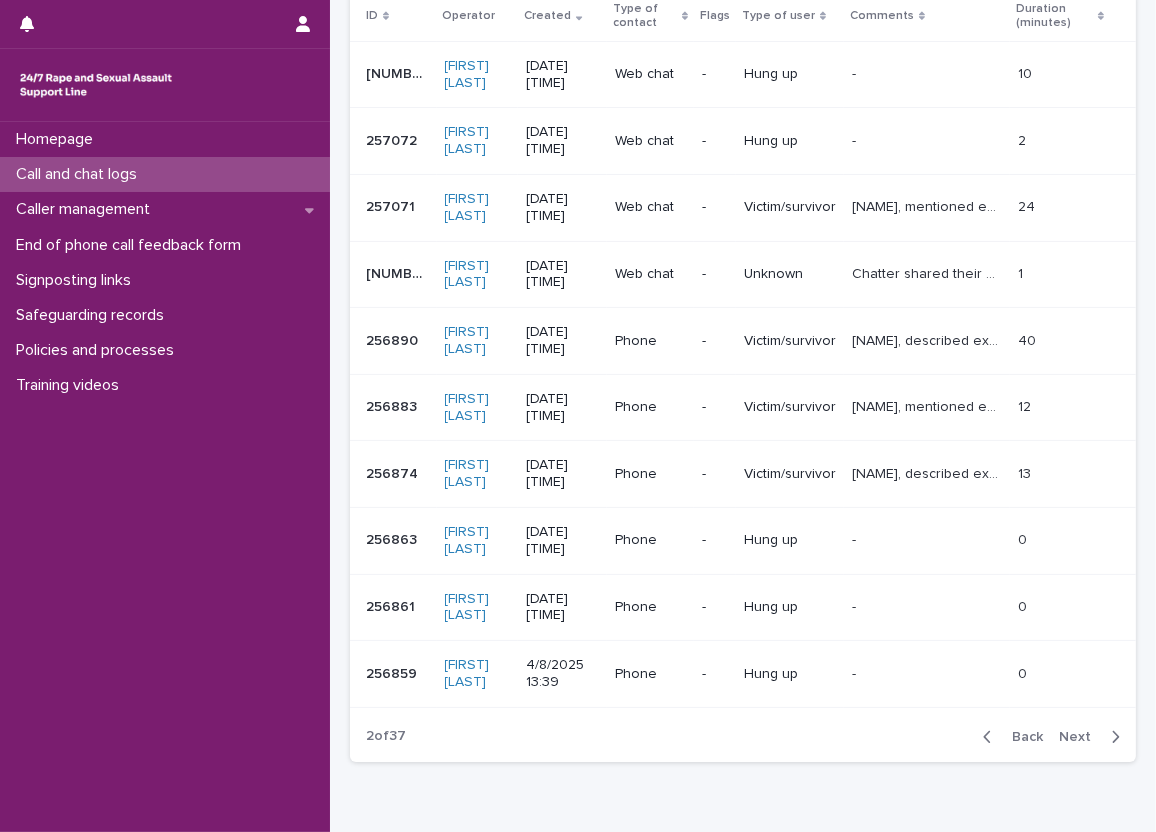 click at bounding box center [991, 737] 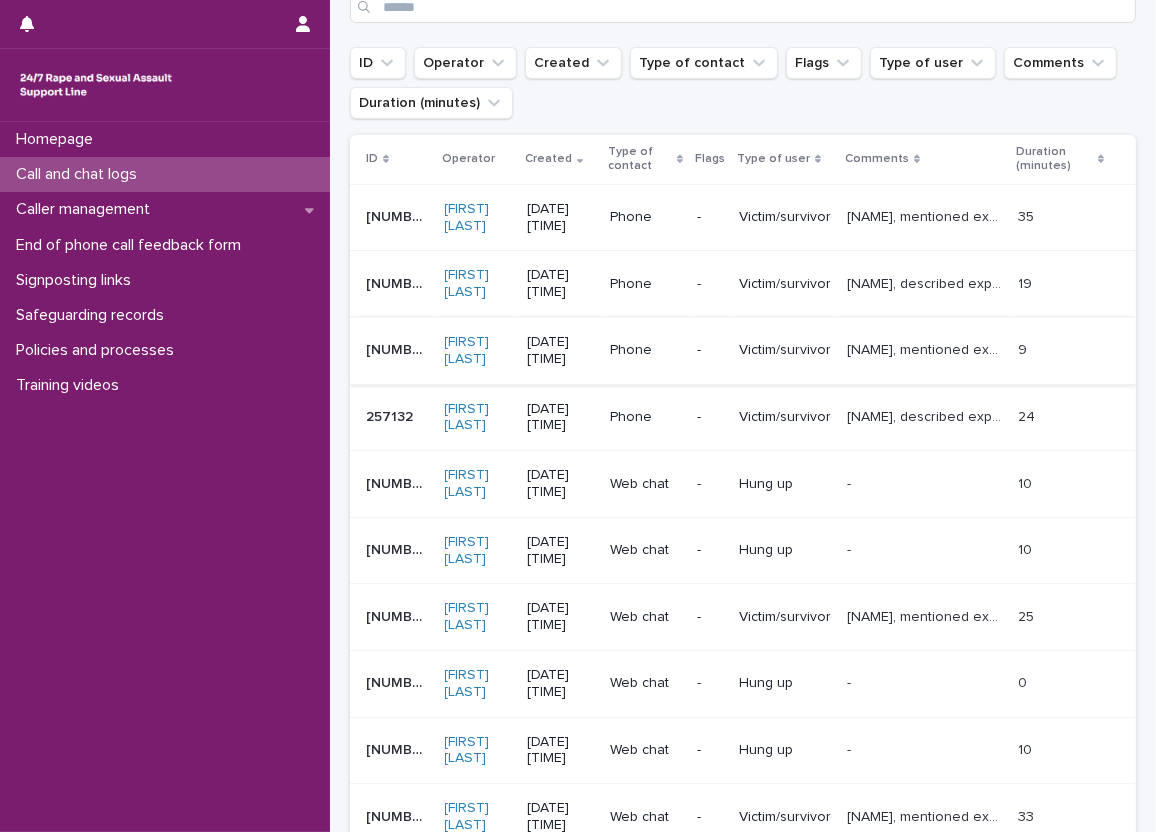 scroll, scrollTop: 190, scrollLeft: 0, axis: vertical 